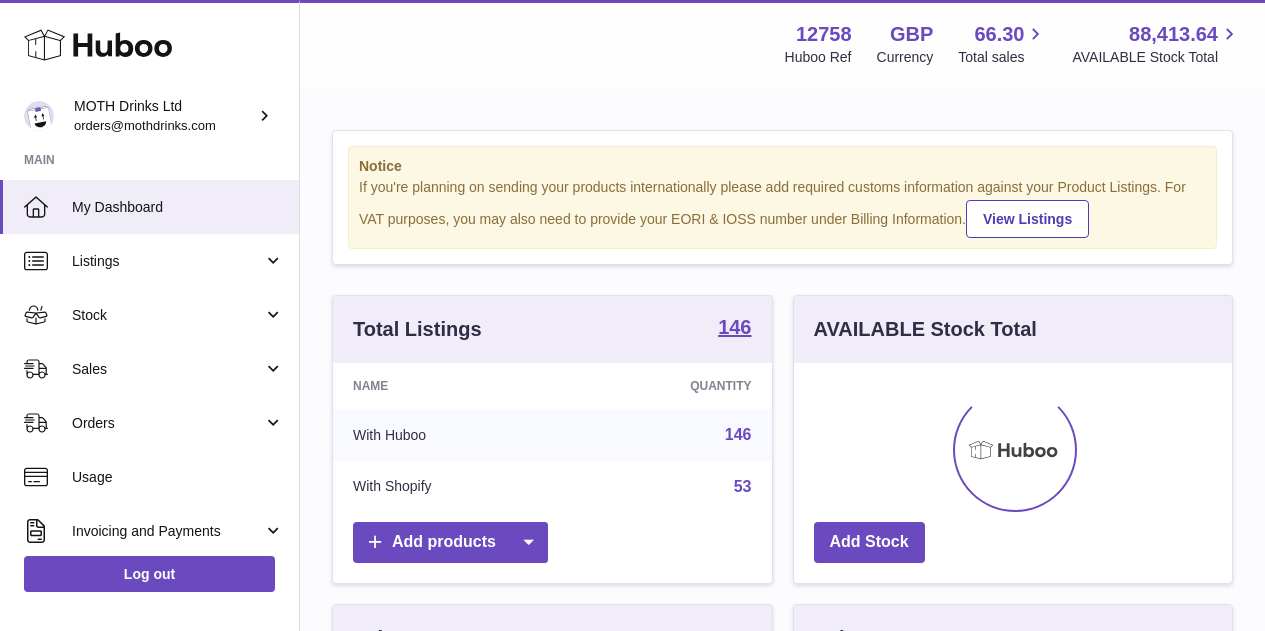 scroll, scrollTop: 0, scrollLeft: 0, axis: both 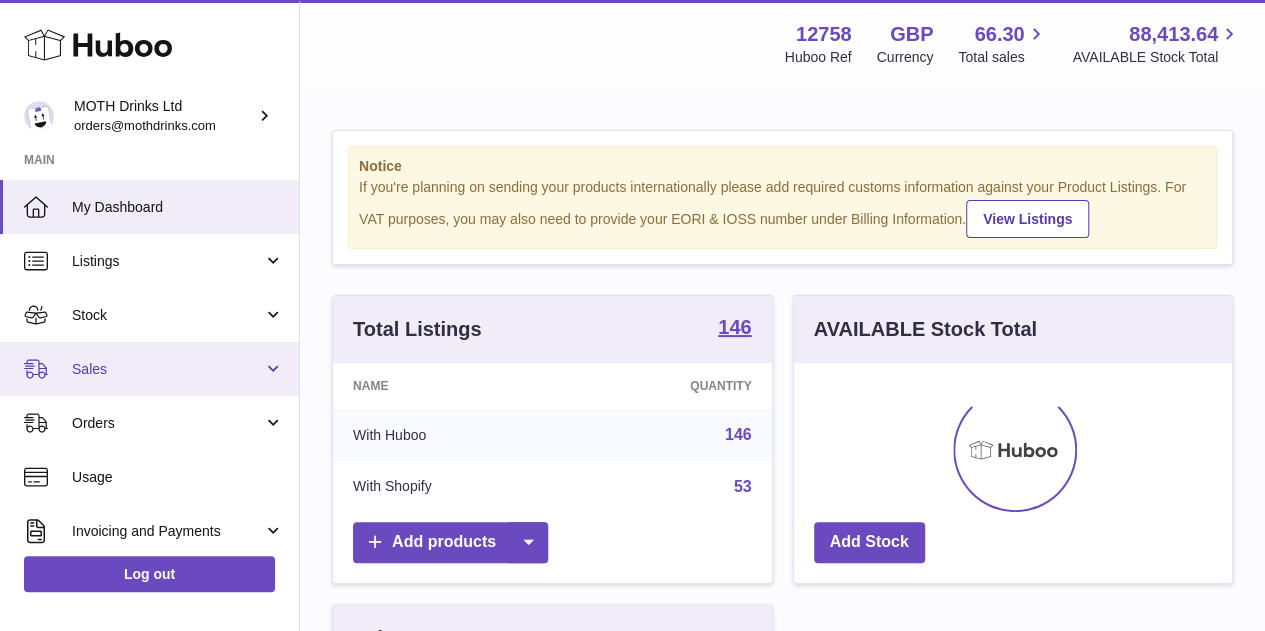 click on "Sales" at bounding box center [149, 369] 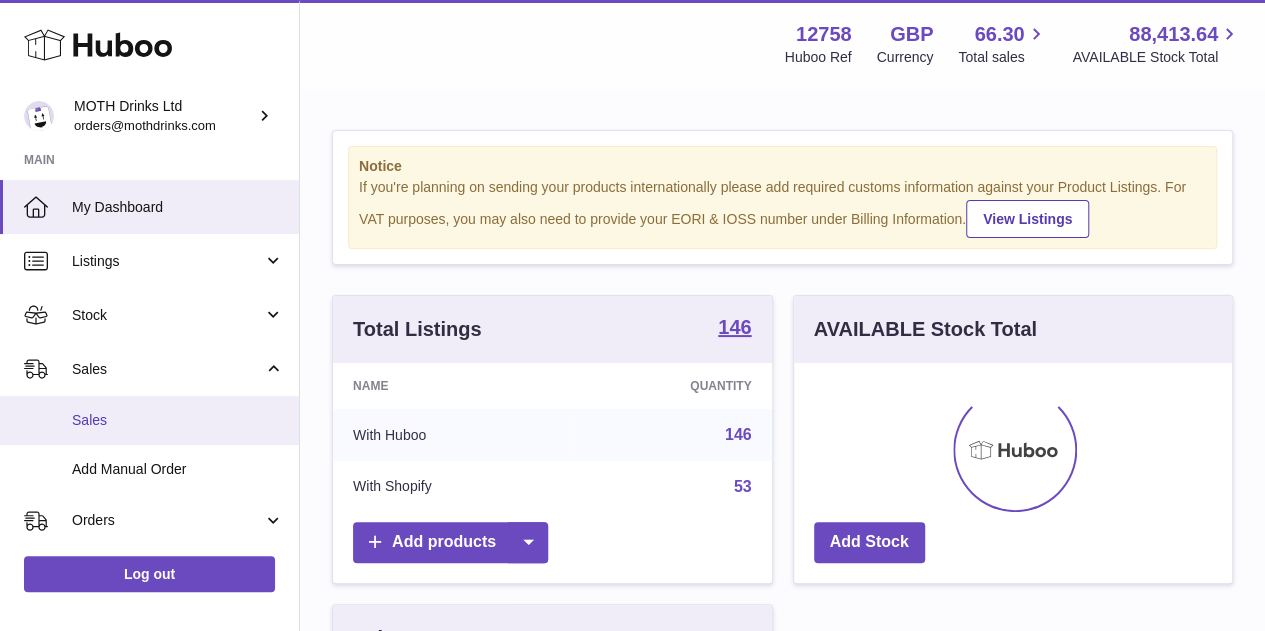 click on "Sales" at bounding box center [149, 420] 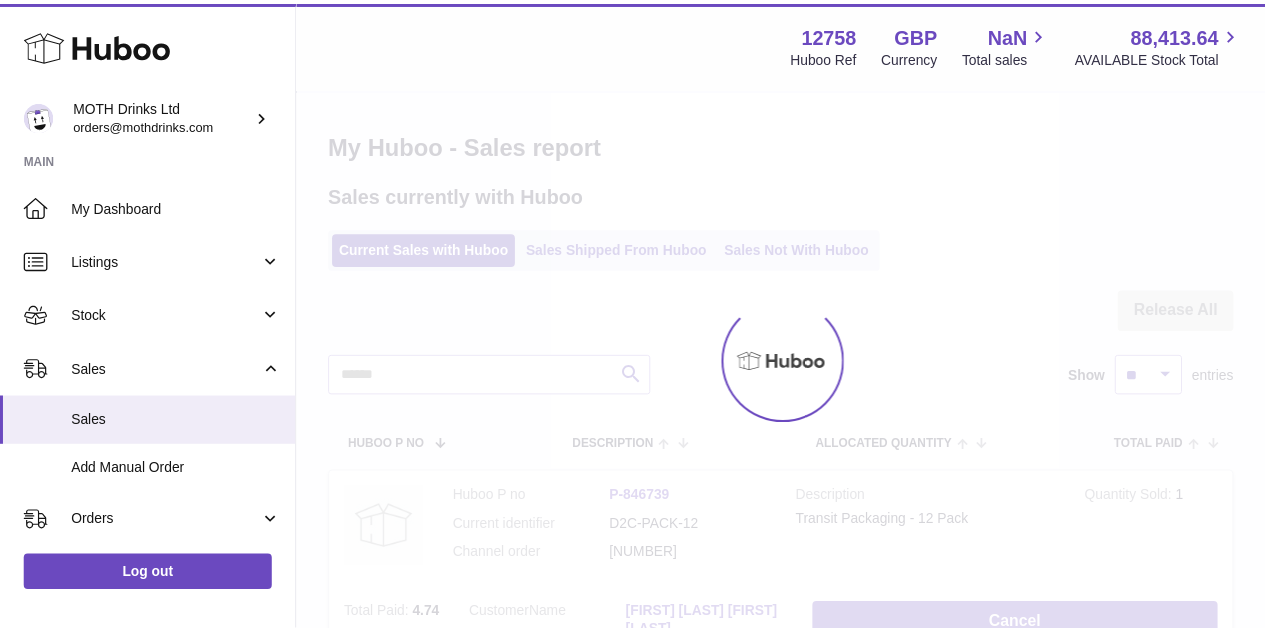 scroll, scrollTop: 0, scrollLeft: 0, axis: both 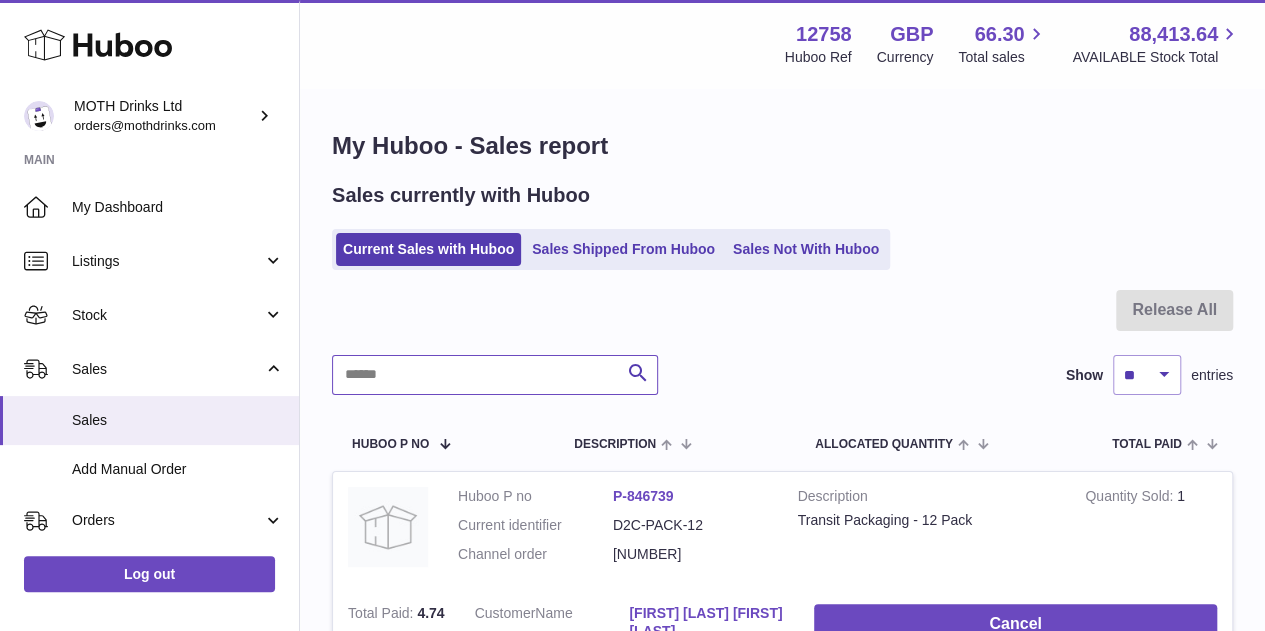 click at bounding box center [495, 375] 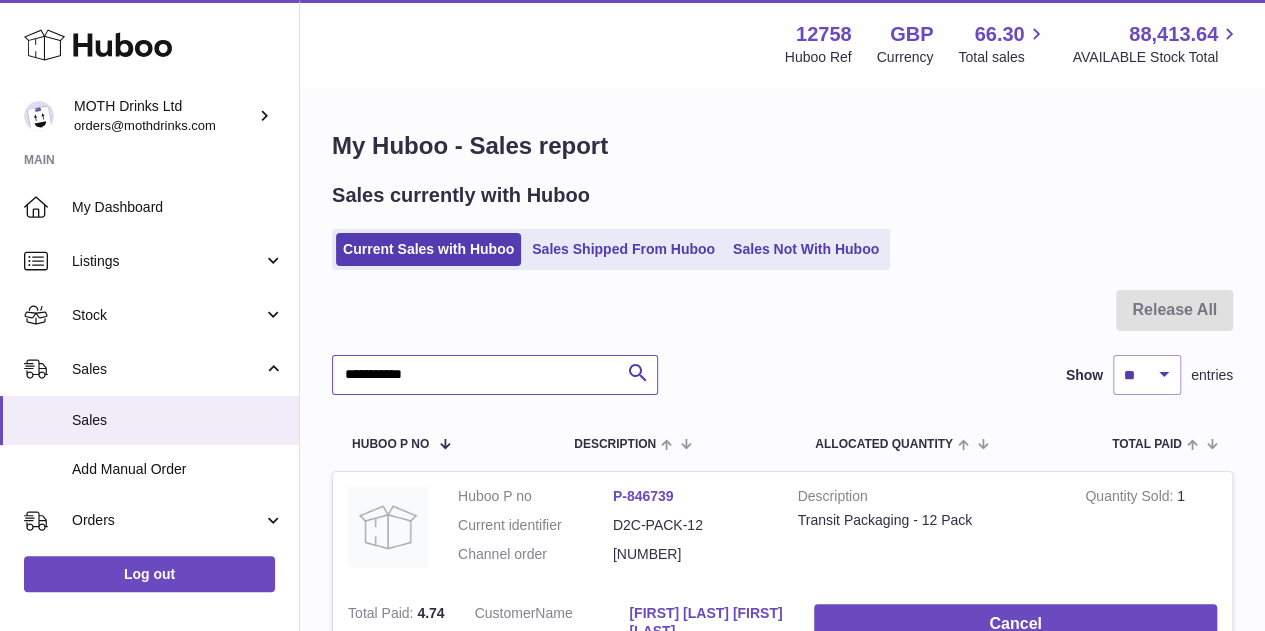 type on "**********" 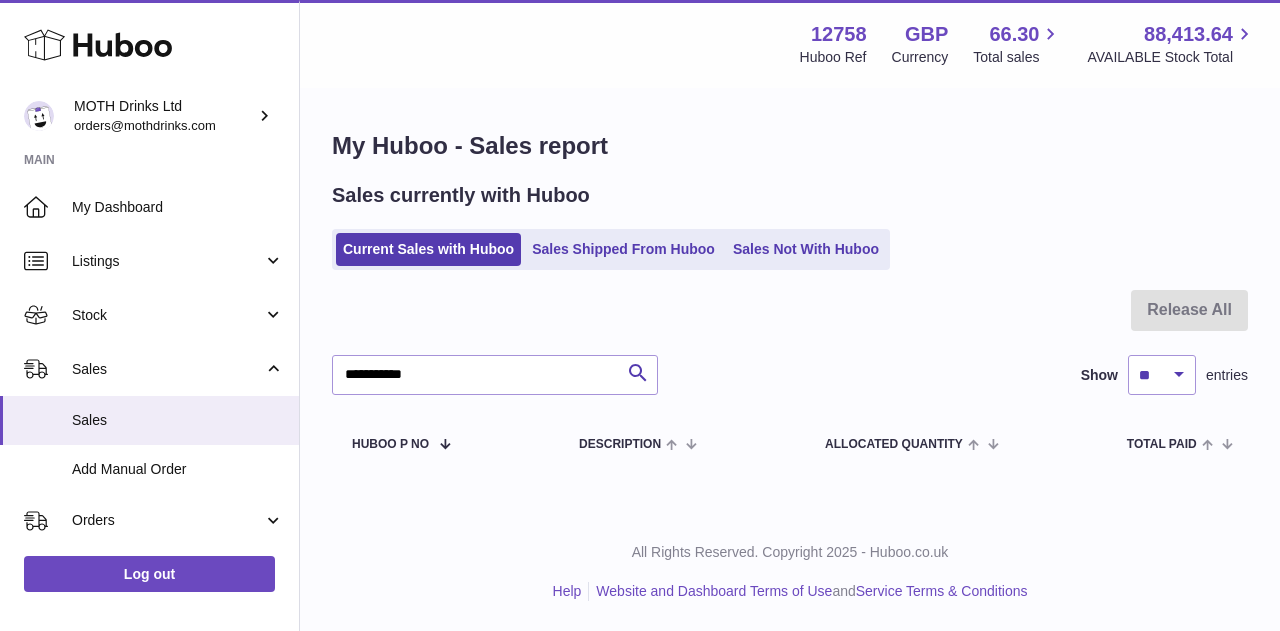 click on "Sales currently with Huboo
Current Sales with Huboo
Sales Shipped From Huboo
Sales Not With Huboo" at bounding box center [790, 226] 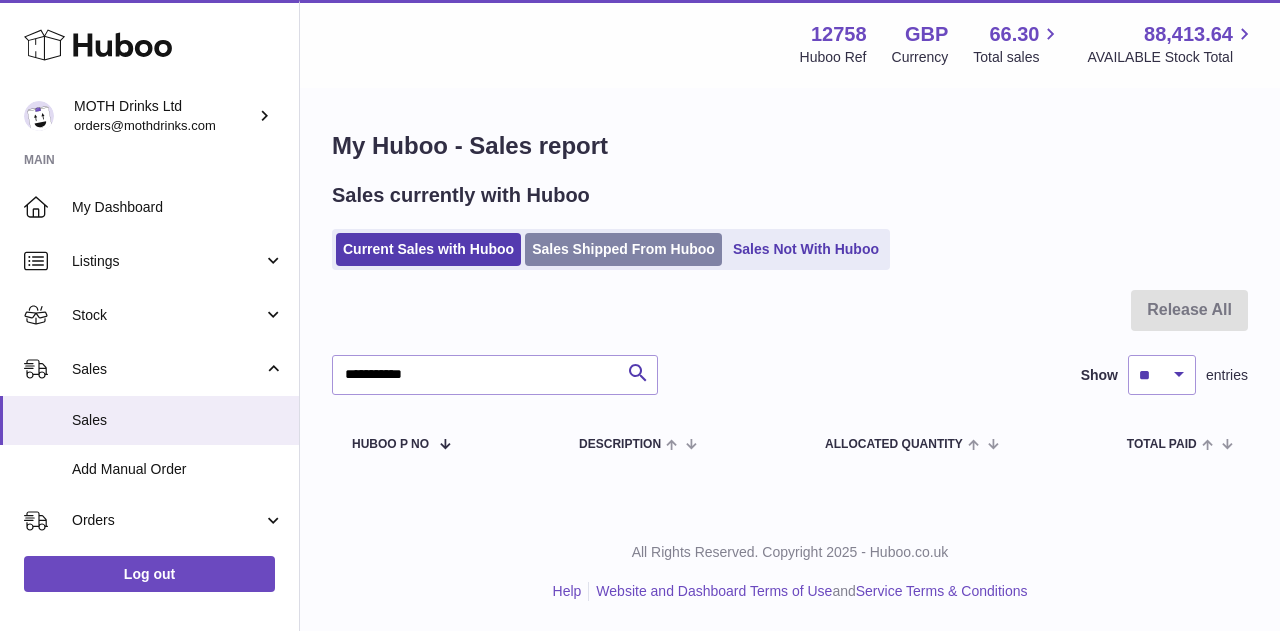 click on "Sales Shipped From Huboo" at bounding box center (623, 249) 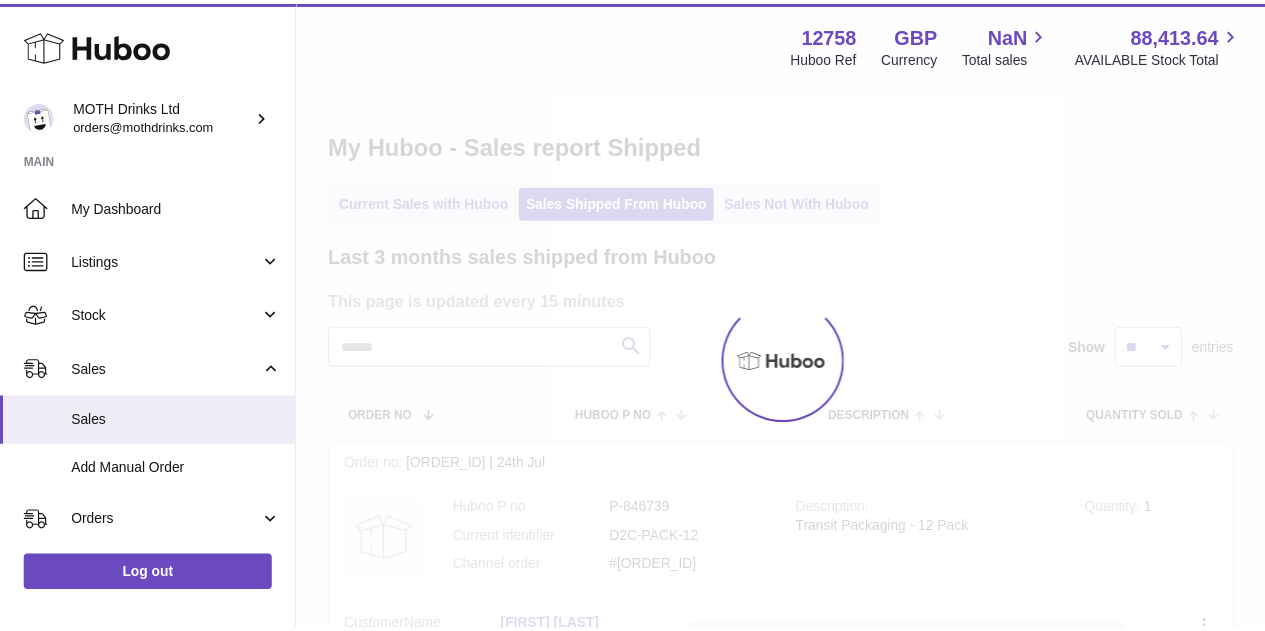 scroll, scrollTop: 0, scrollLeft: 0, axis: both 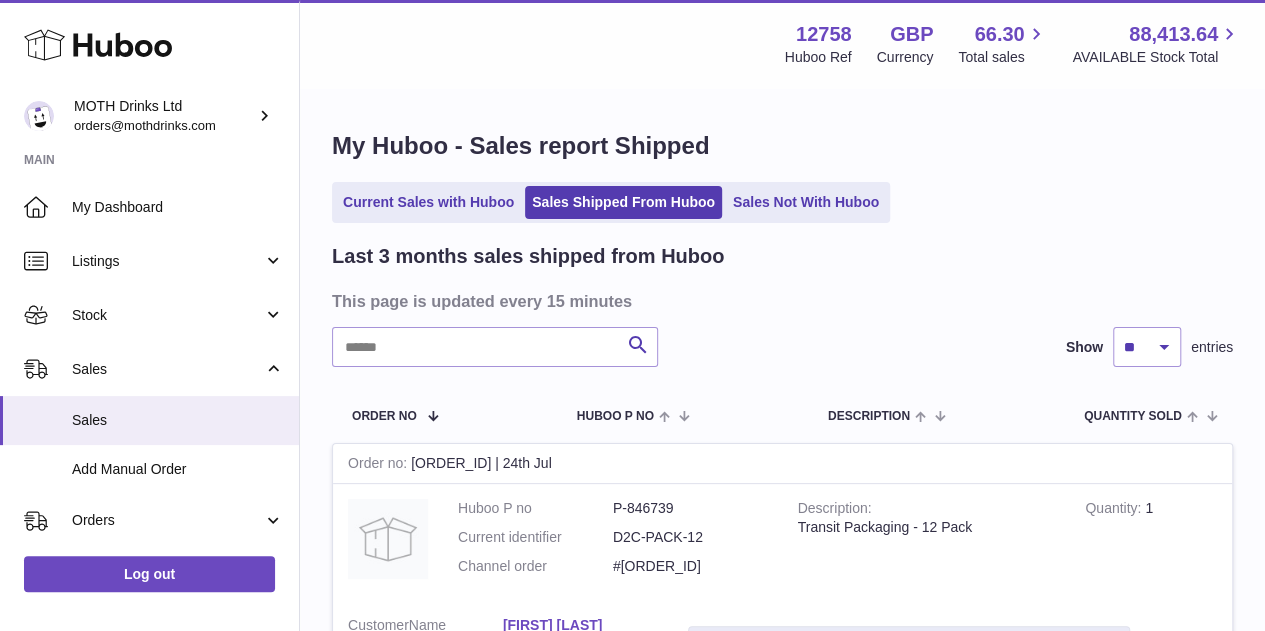 click on "Last 3 months sales shipped from Huboo     This page is updated every 15 minutes       Search
Show
** ** **
entries
Order No       Huboo P no       Description       Quantity Sold
Customer
Tracking
Order no
[ORDER_ID] | 24th Jul
Huboo P no   P-[ORDER_ID]   Current identifier   D2C-PACK-[NUMBER]
Channel order
#[ORDER_ID]     Description
Transit Packaging - 12 Pack
Quantity
[NUMBER]
Customer  Name   [FIRST] [LAST]   Postal Code   [POSTAL_CODE]   User Id
Shipped Date: 24th Jul 2025
Tracking FEDEX:
[TRACKING_NUMBER]
Carrier Service: NEXTDAYFEDEXEXPRESSDOMESTICMPSITE[NUMBER]
Create a ticket
Duplicate Order" at bounding box center (782, 2434) 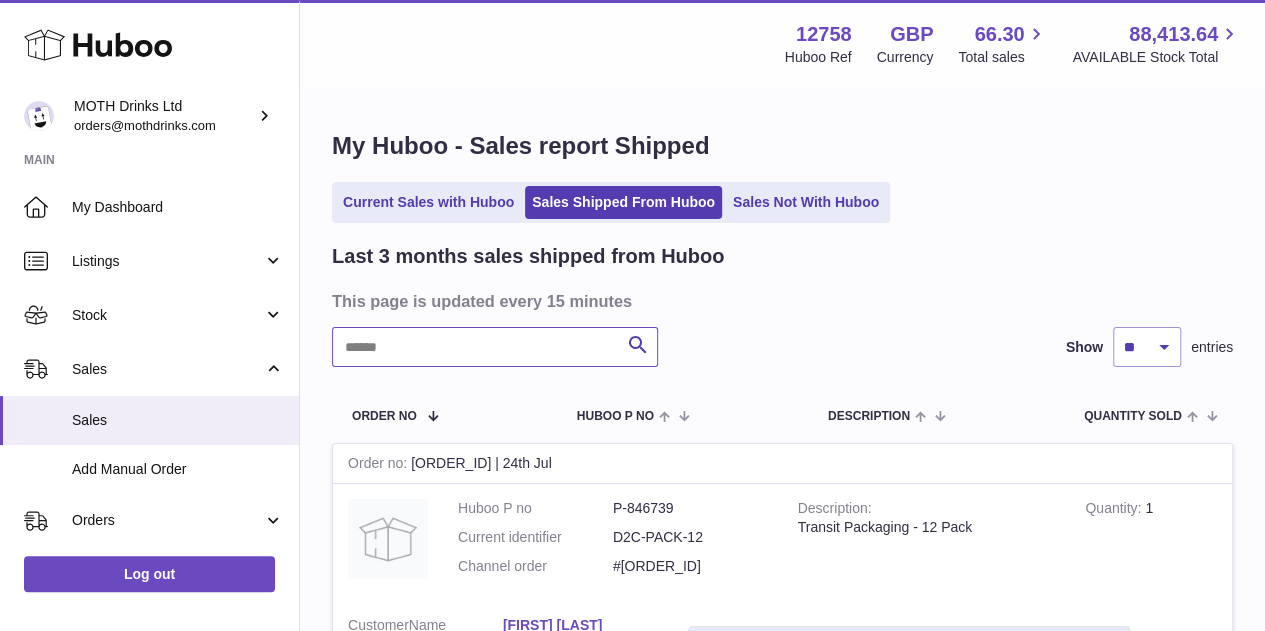 click at bounding box center [495, 347] 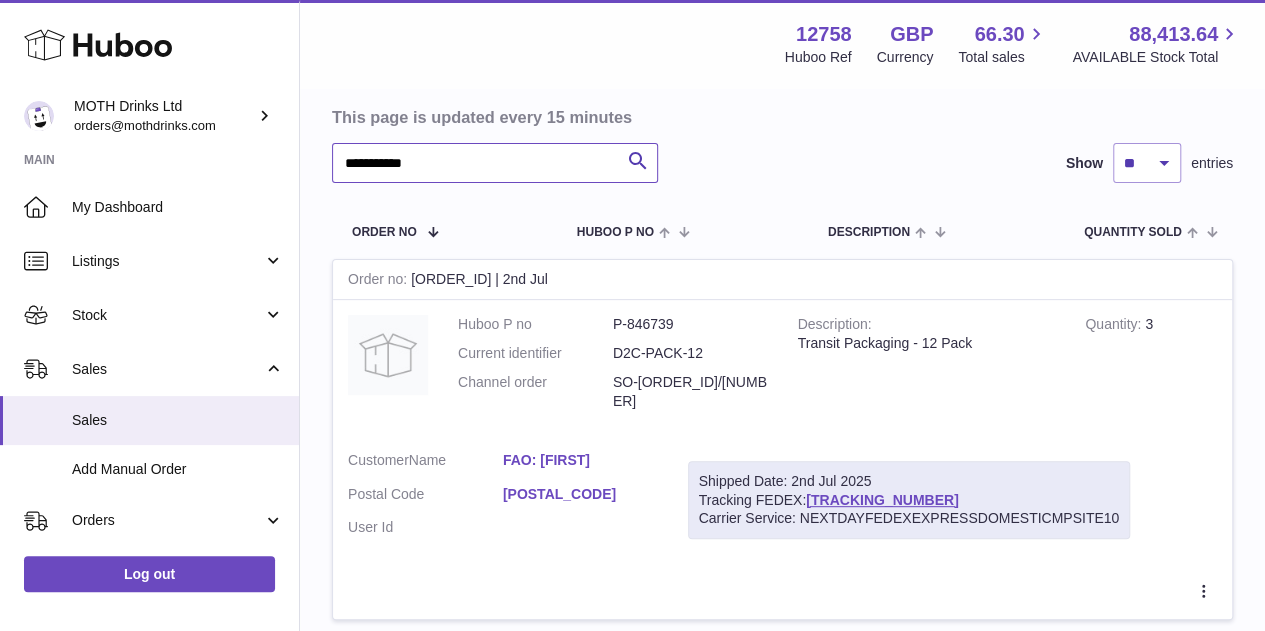 scroll, scrollTop: 186, scrollLeft: 0, axis: vertical 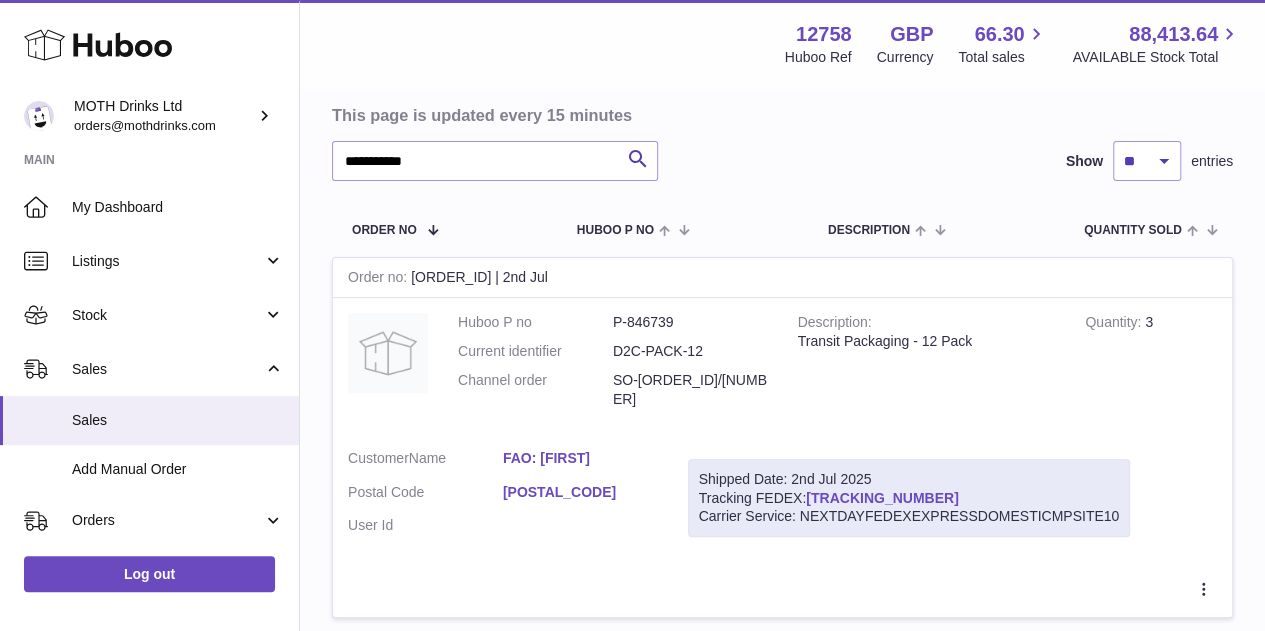 click on "[TRACKING_NUMBER]" at bounding box center (882, 498) 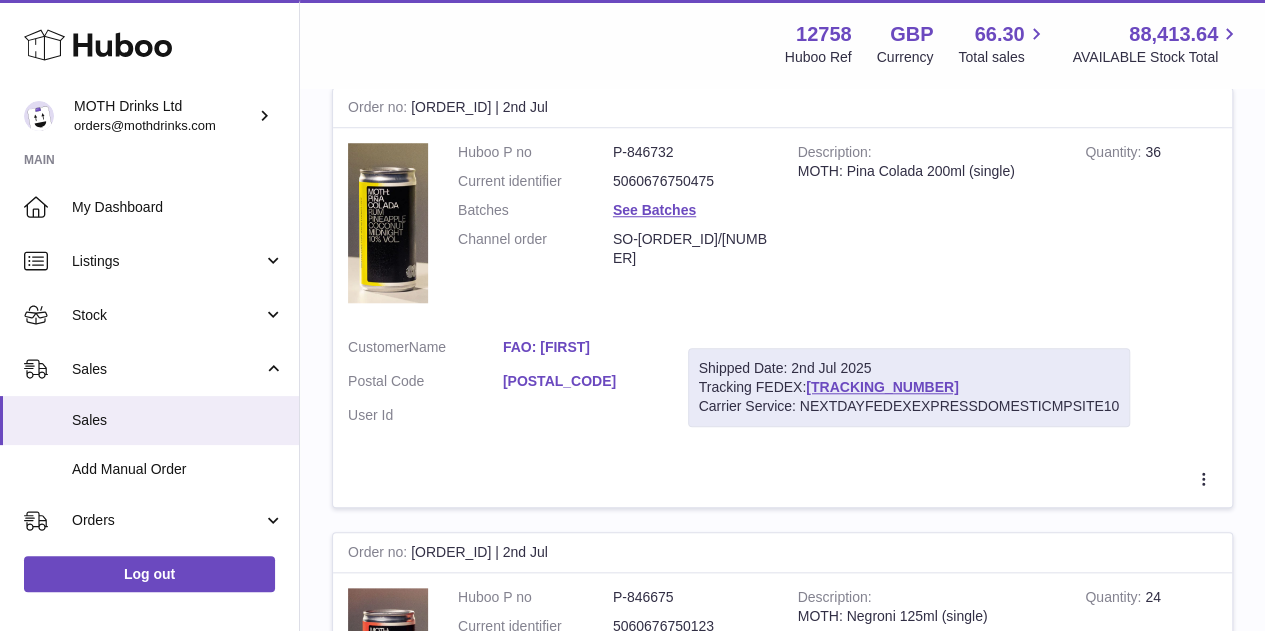 scroll, scrollTop: 746, scrollLeft: 0, axis: vertical 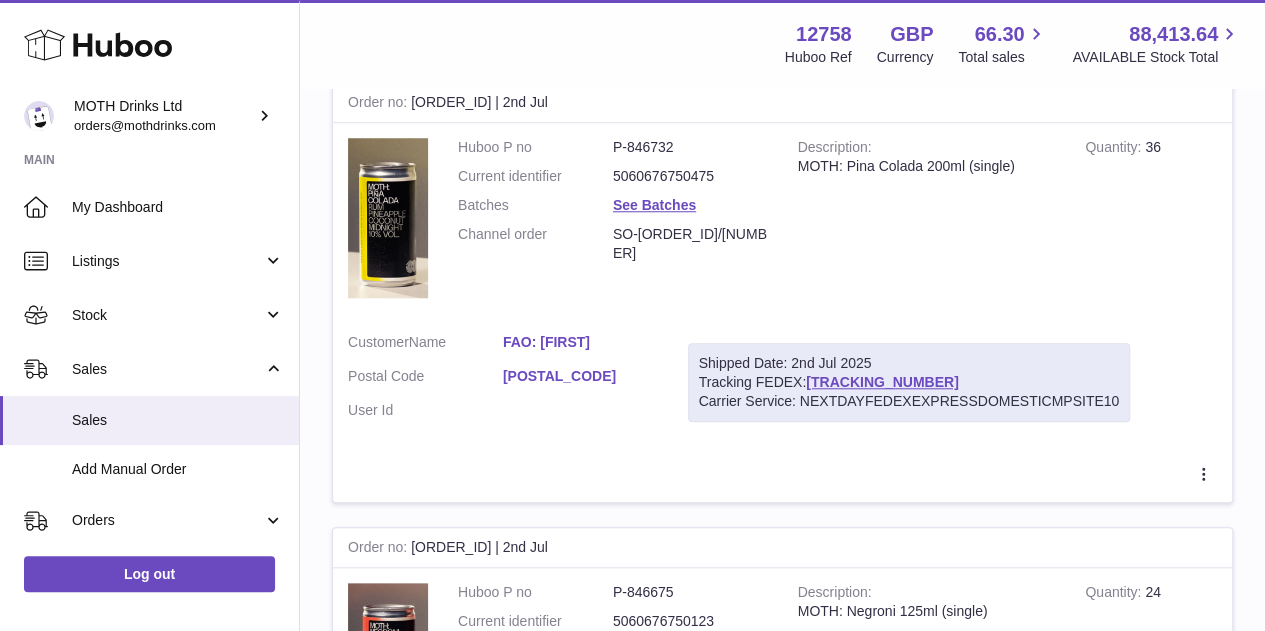 click on "Carrier Service: NEXTDAYFEDEXEXPRESSDOMESTICMPSITE10" at bounding box center [909, 401] 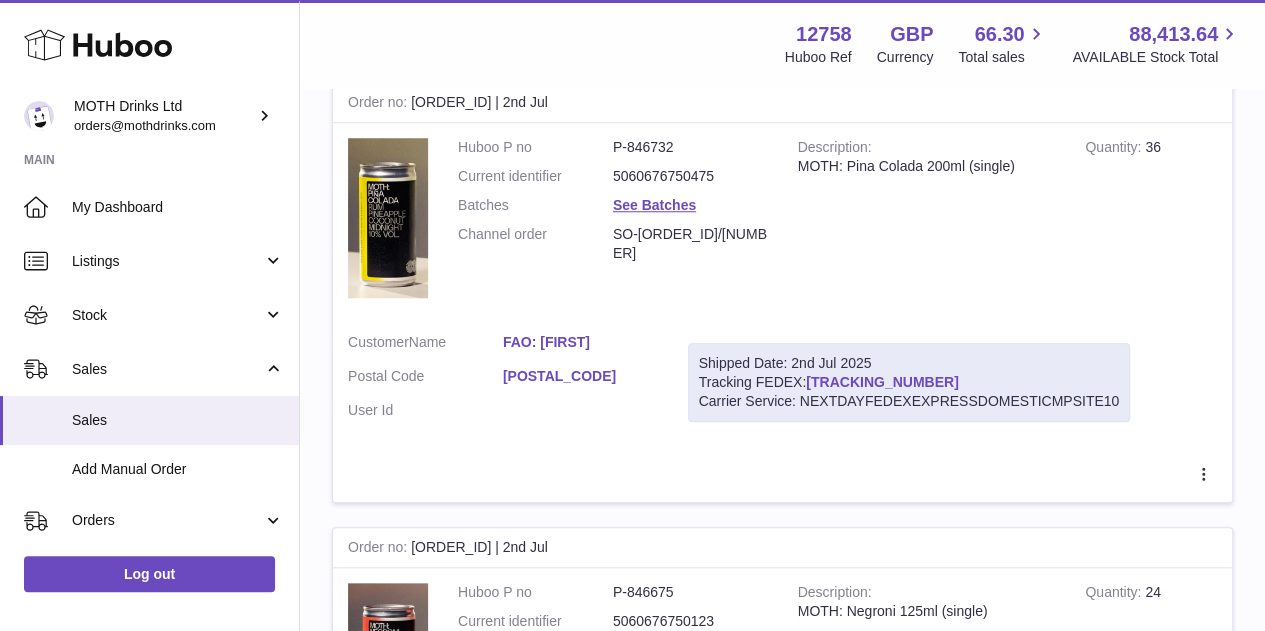 click on "[TRACKING_NUMBER]" at bounding box center [882, 382] 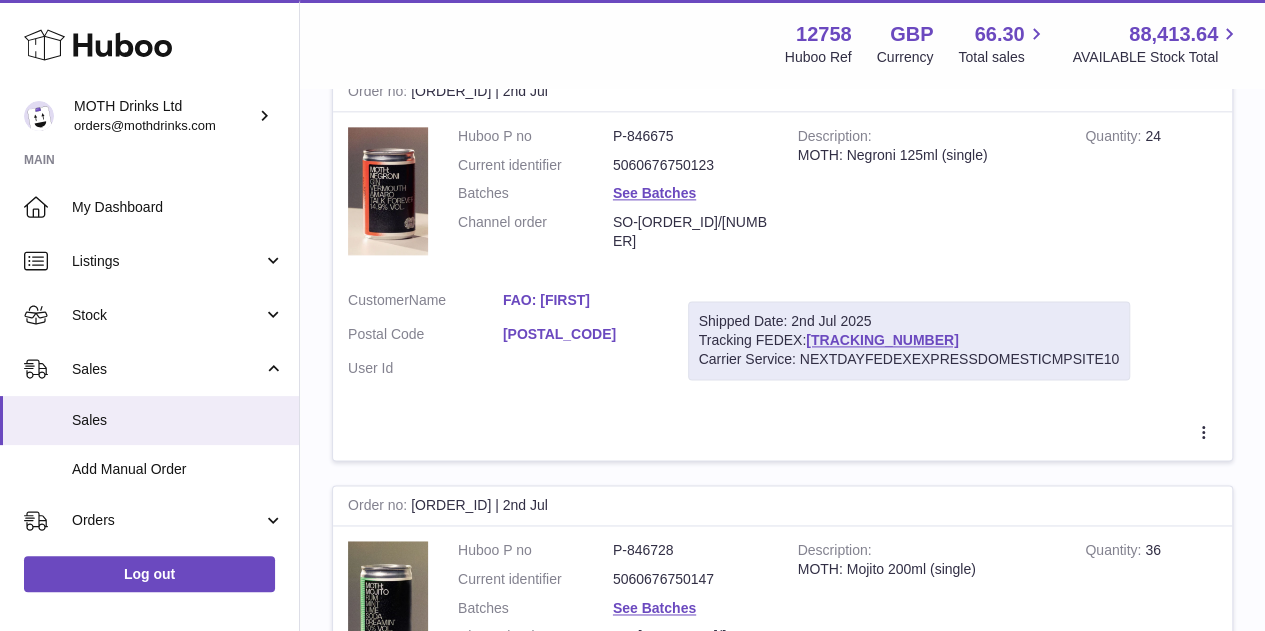 scroll, scrollTop: 1205, scrollLeft: 0, axis: vertical 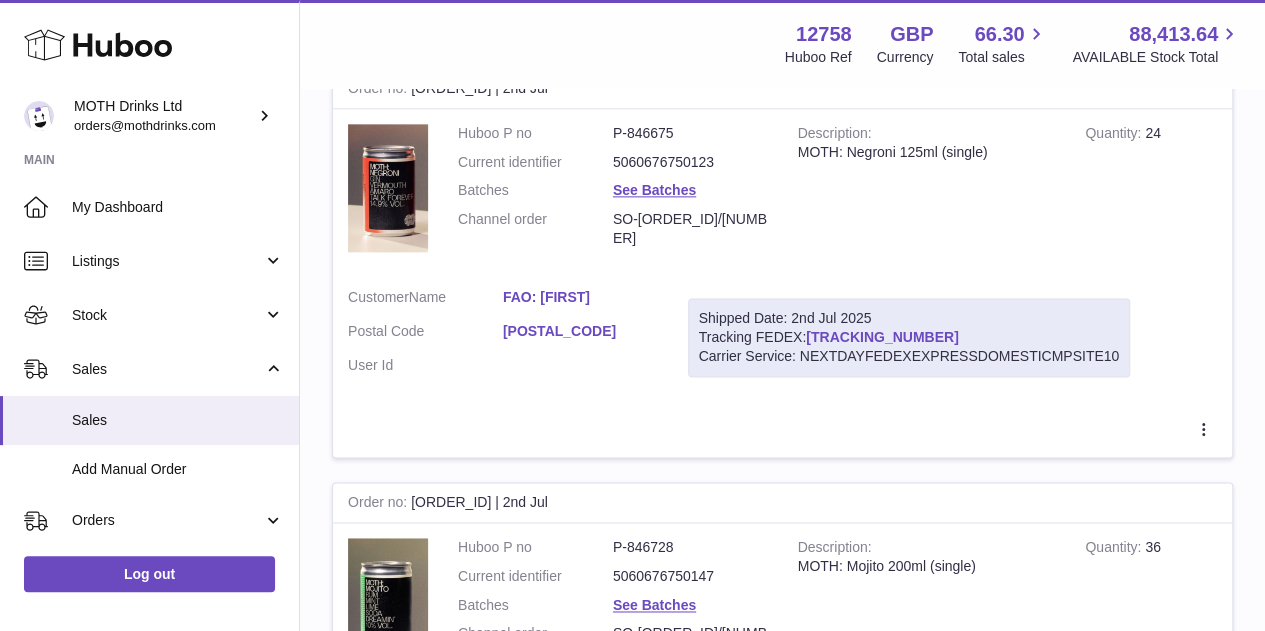 click on "[TRACKING_NUMBER]" at bounding box center (882, 337) 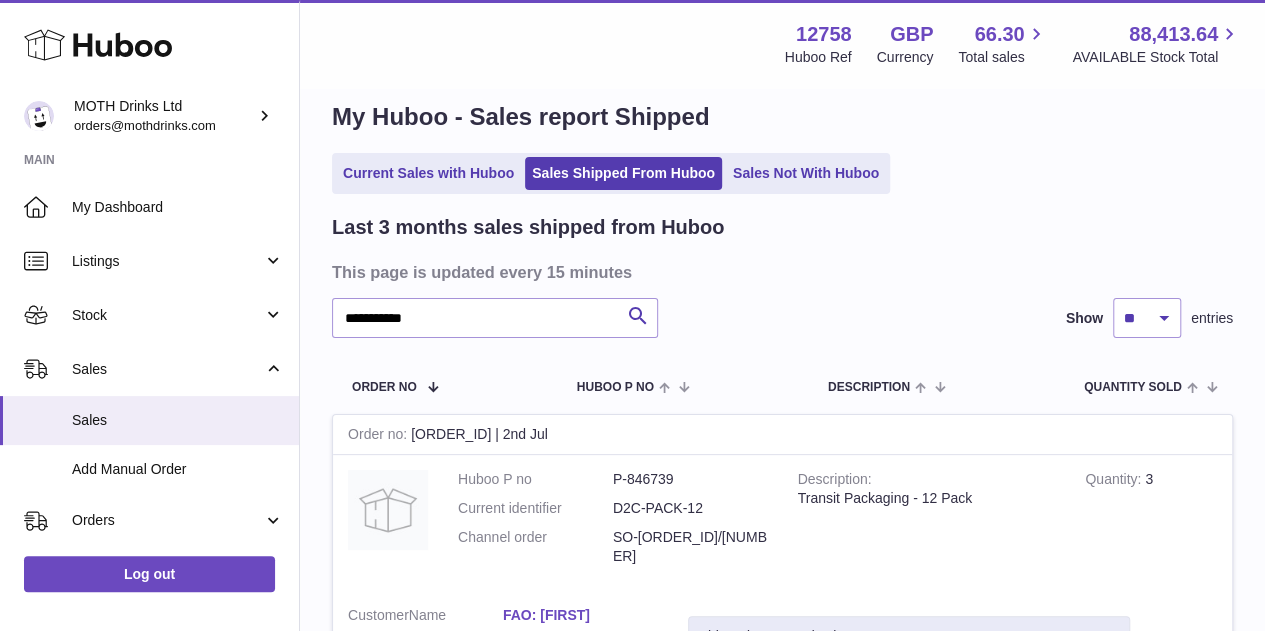 scroll, scrollTop: 0, scrollLeft: 0, axis: both 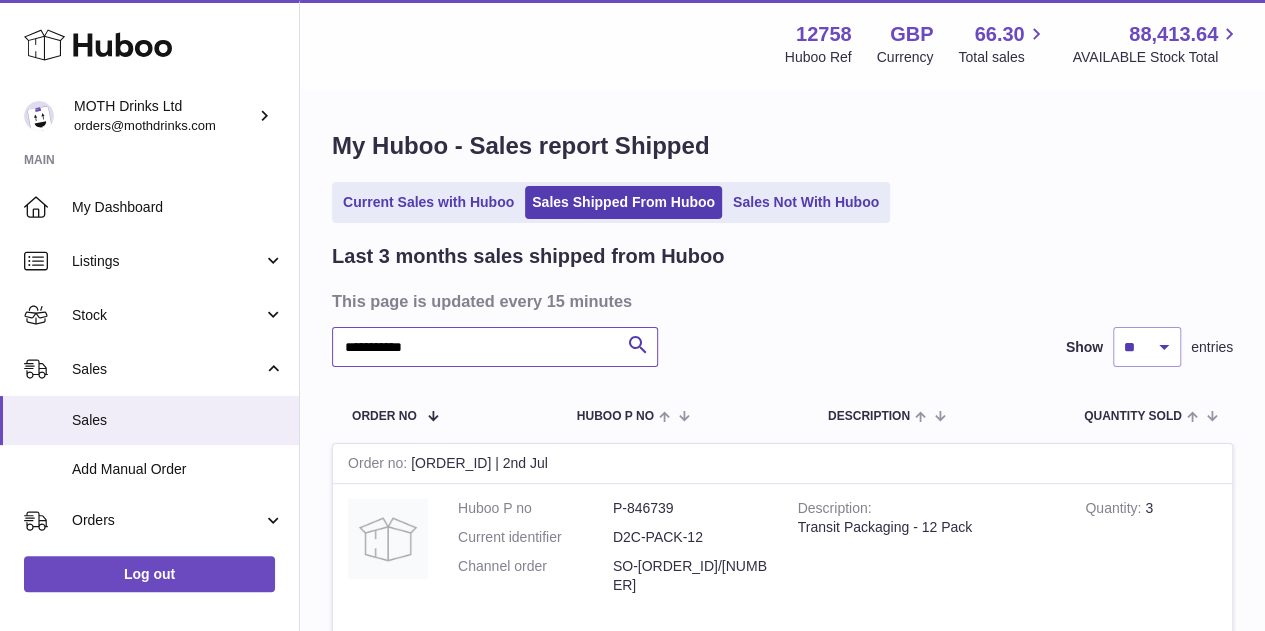 drag, startPoint x: 478, startPoint y: 353, endPoint x: 300, endPoint y: 341, distance: 178.40404 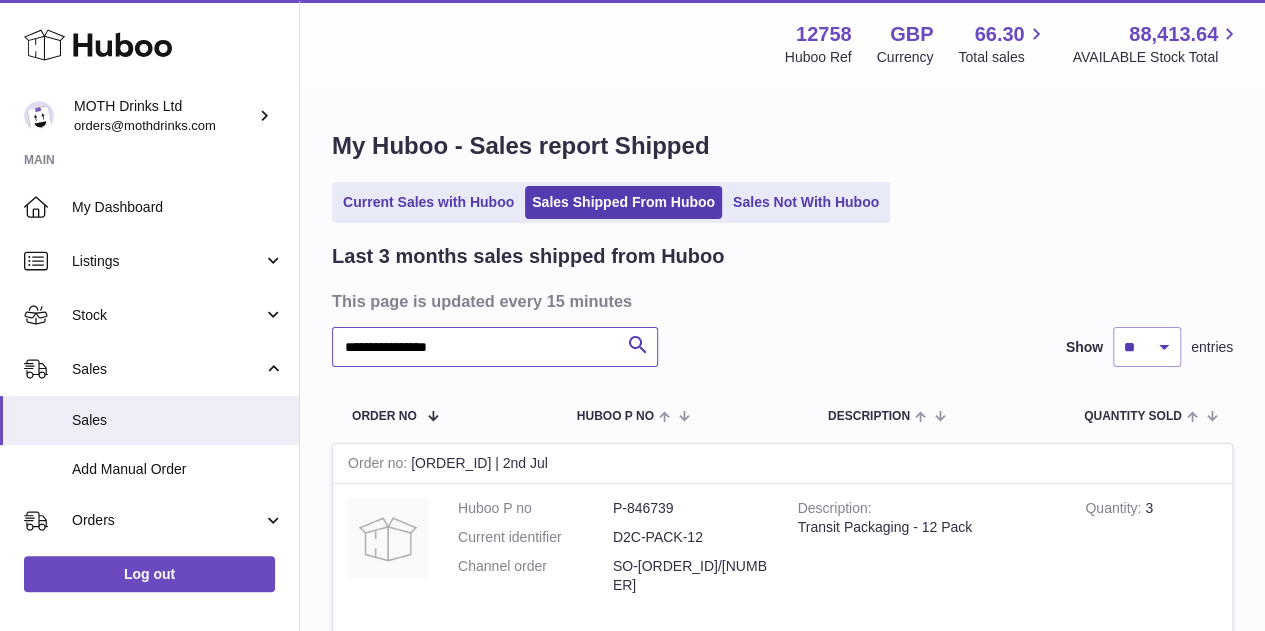 type on "**********" 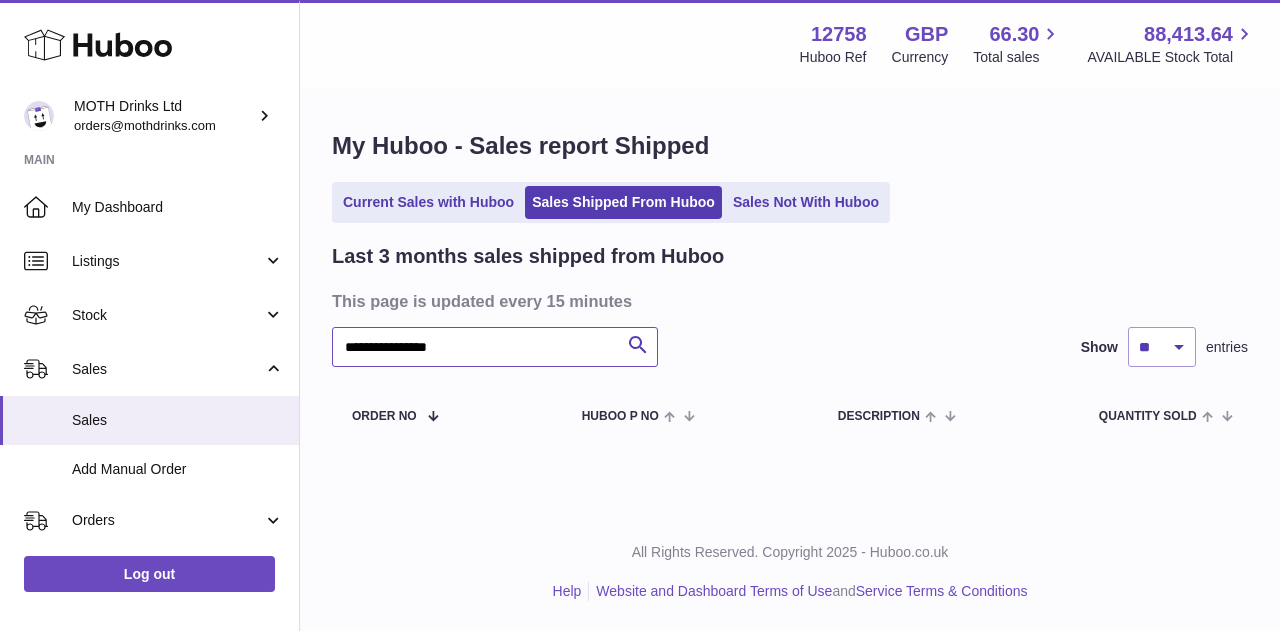 drag, startPoint x: 517, startPoint y: 347, endPoint x: 336, endPoint y: 343, distance: 181.04419 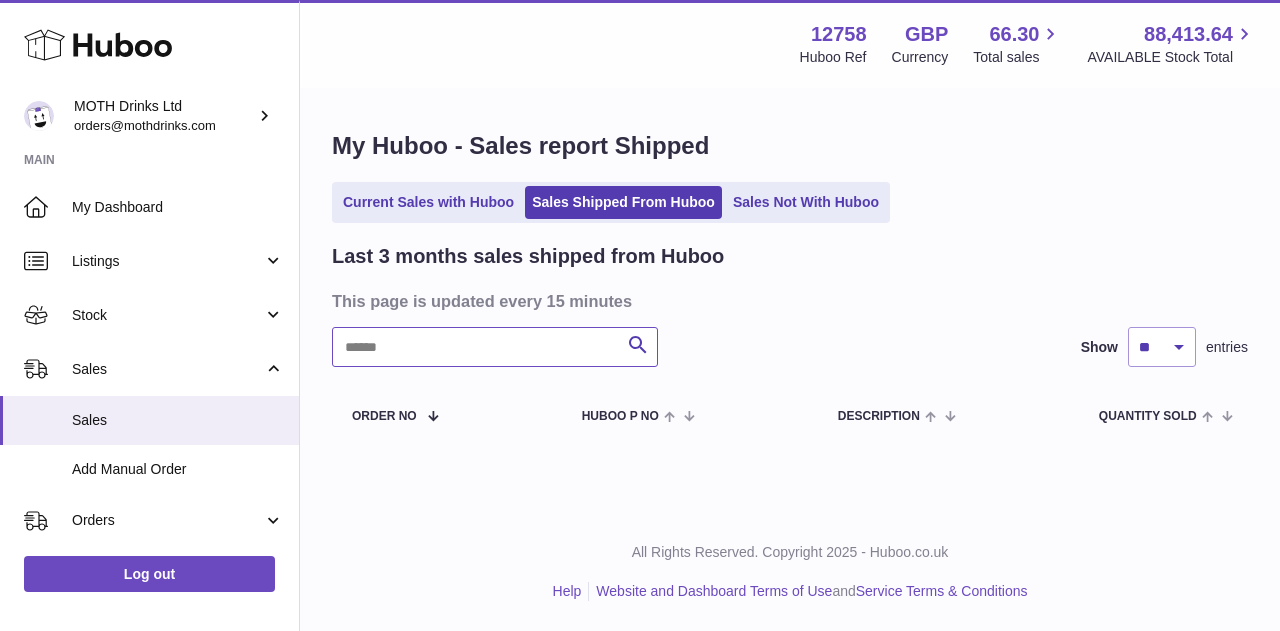 paste on "**********" 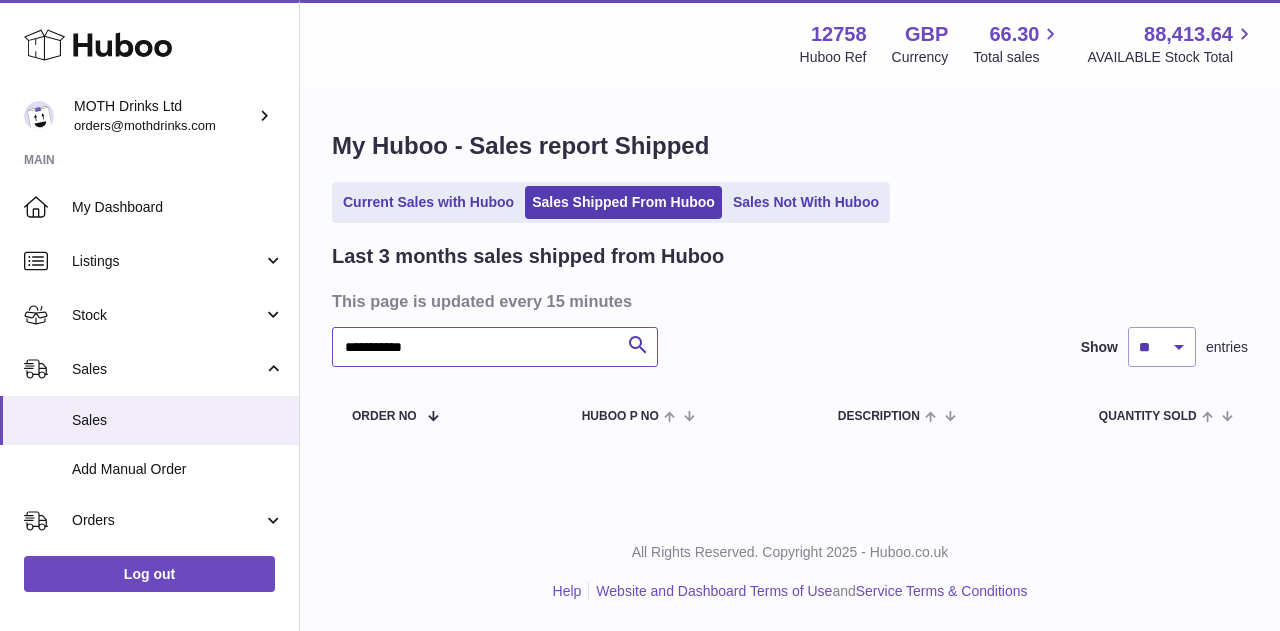 type on "**********" 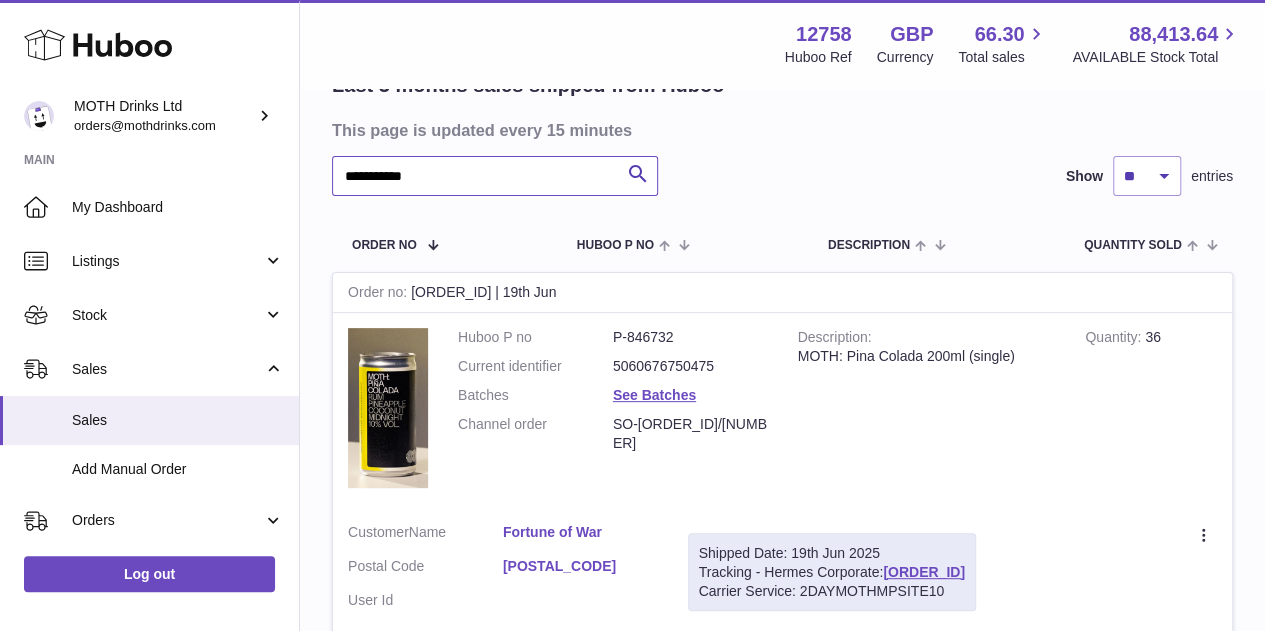 scroll, scrollTop: 175, scrollLeft: 0, axis: vertical 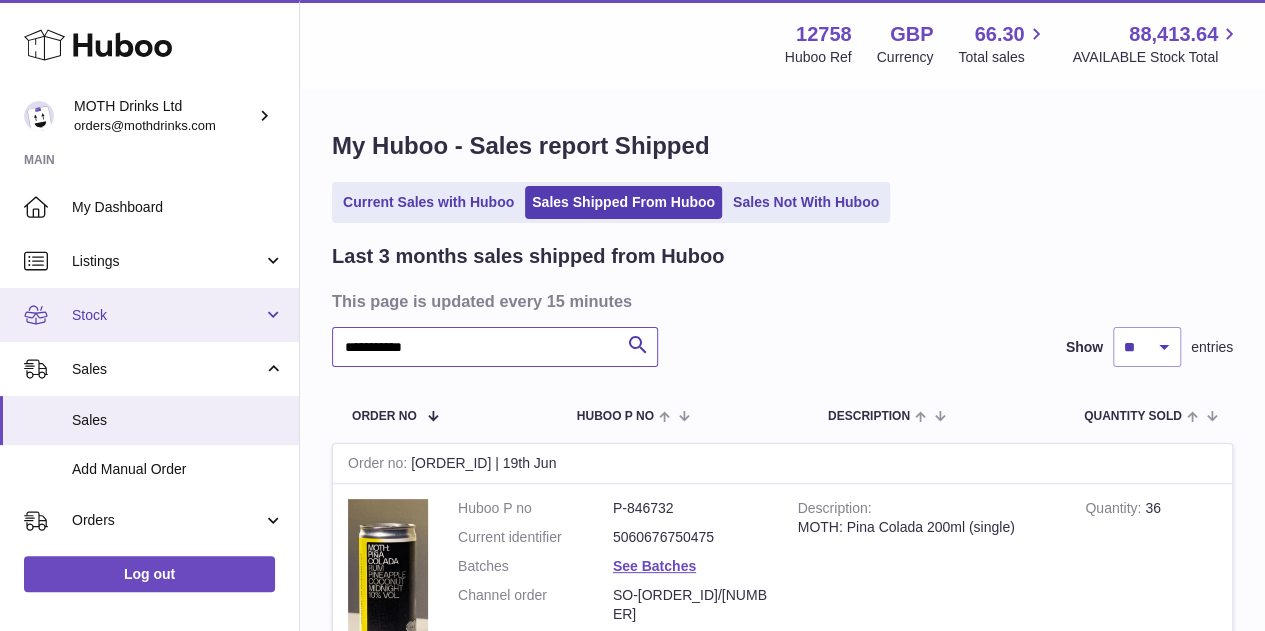 drag, startPoint x: 515, startPoint y: 335, endPoint x: 283, endPoint y: 340, distance: 232.05388 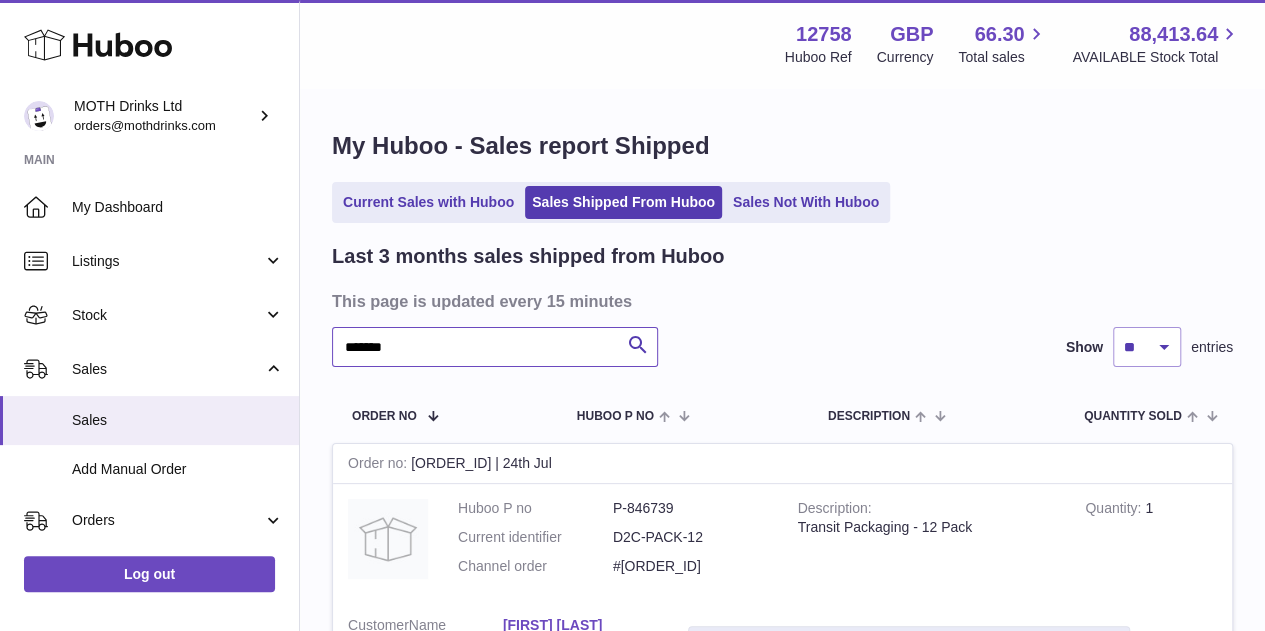 type on "*******" 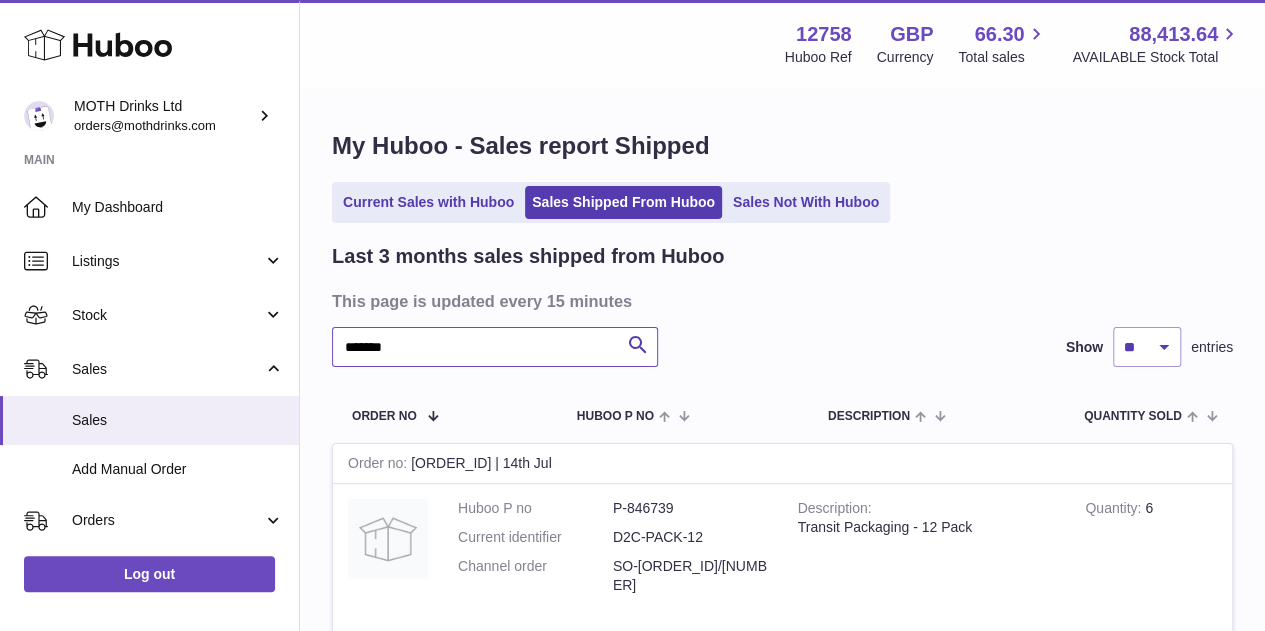 scroll, scrollTop: 79, scrollLeft: 0, axis: vertical 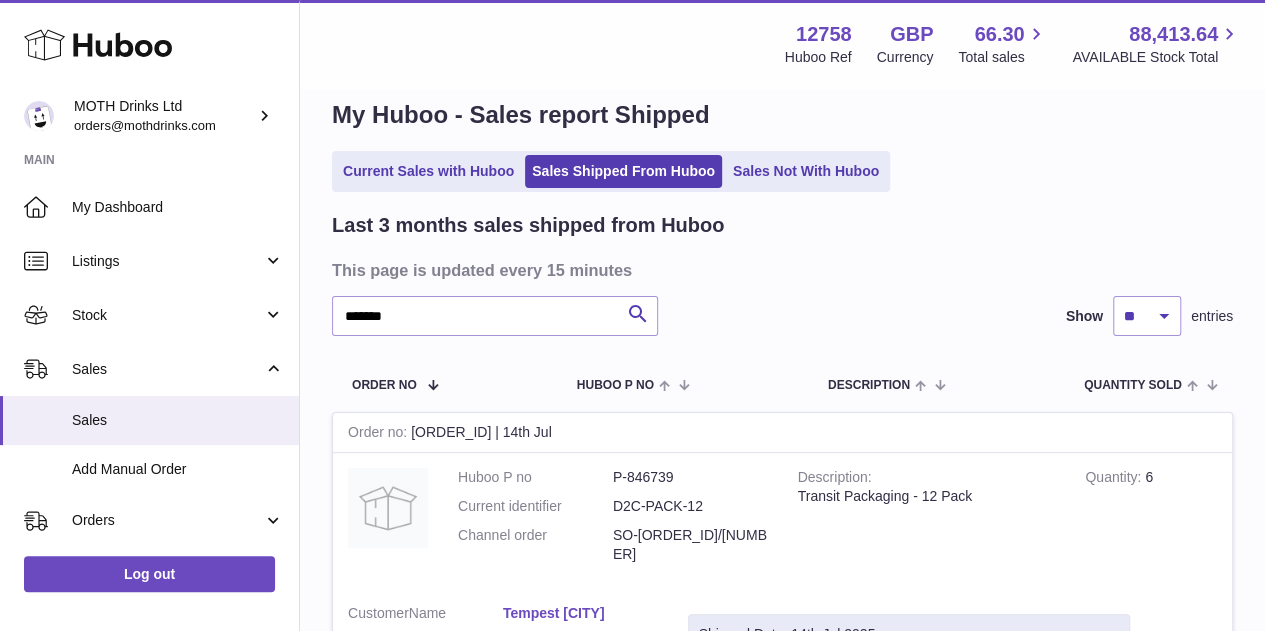 click on "Order no
[ORDER_ID] | 14th Jul" at bounding box center [782, 433] 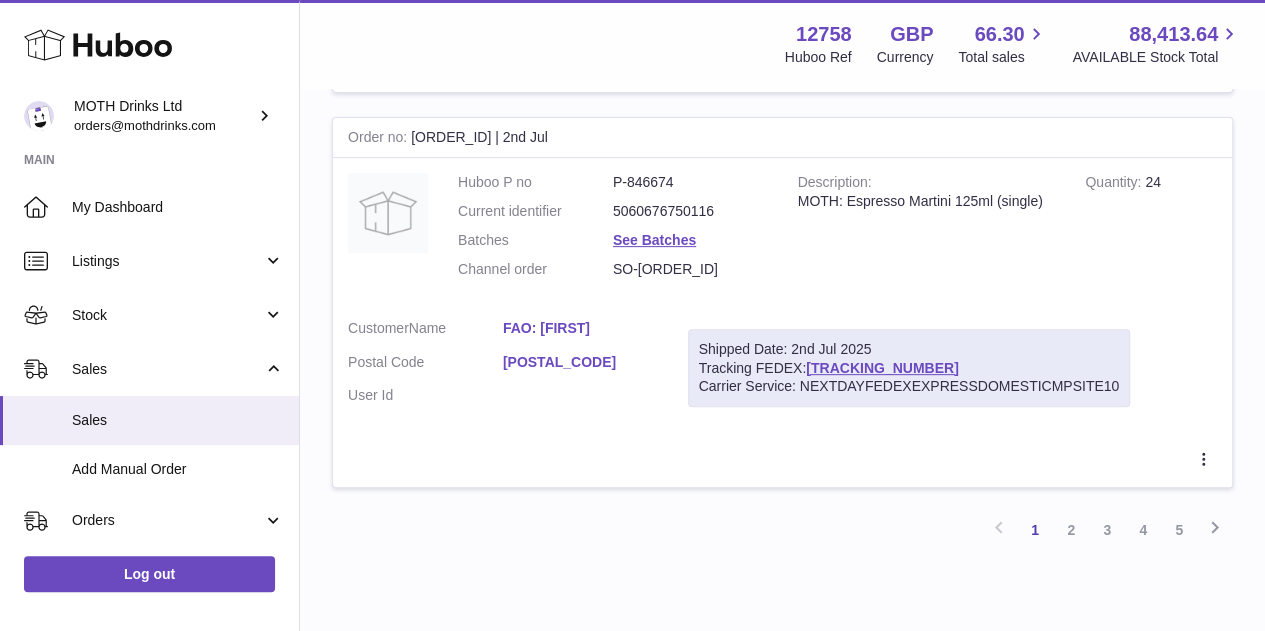 scroll, scrollTop: 4058, scrollLeft: 0, axis: vertical 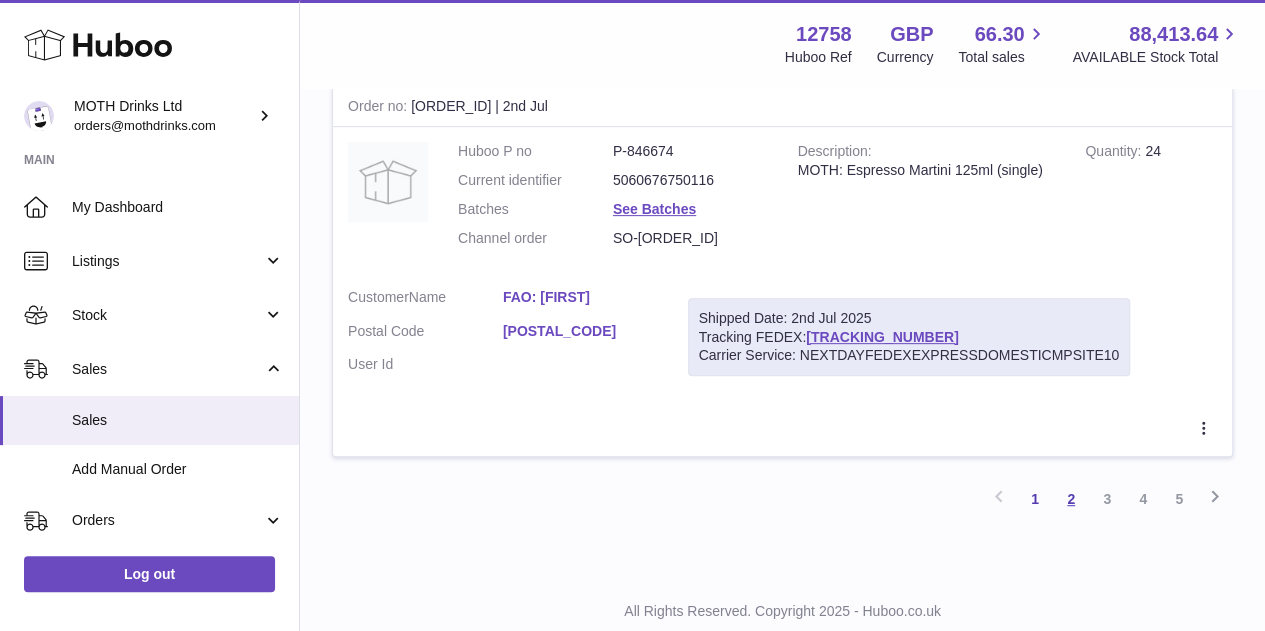 click on "2" at bounding box center [1071, 499] 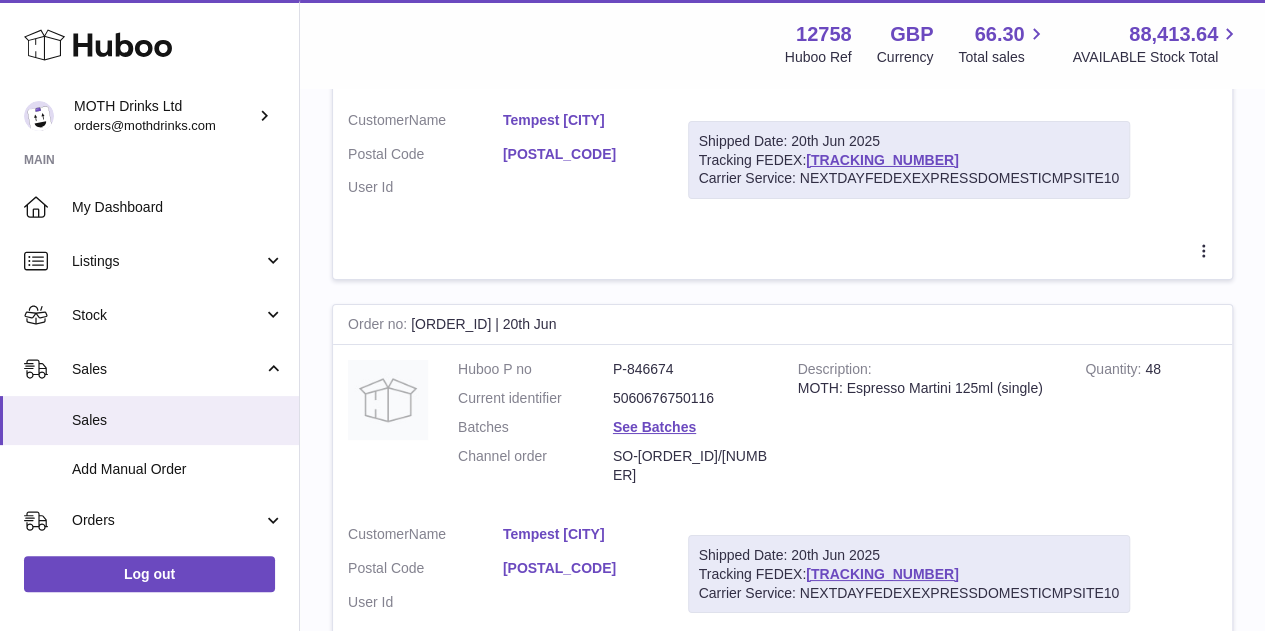 scroll, scrollTop: 4243, scrollLeft: 0, axis: vertical 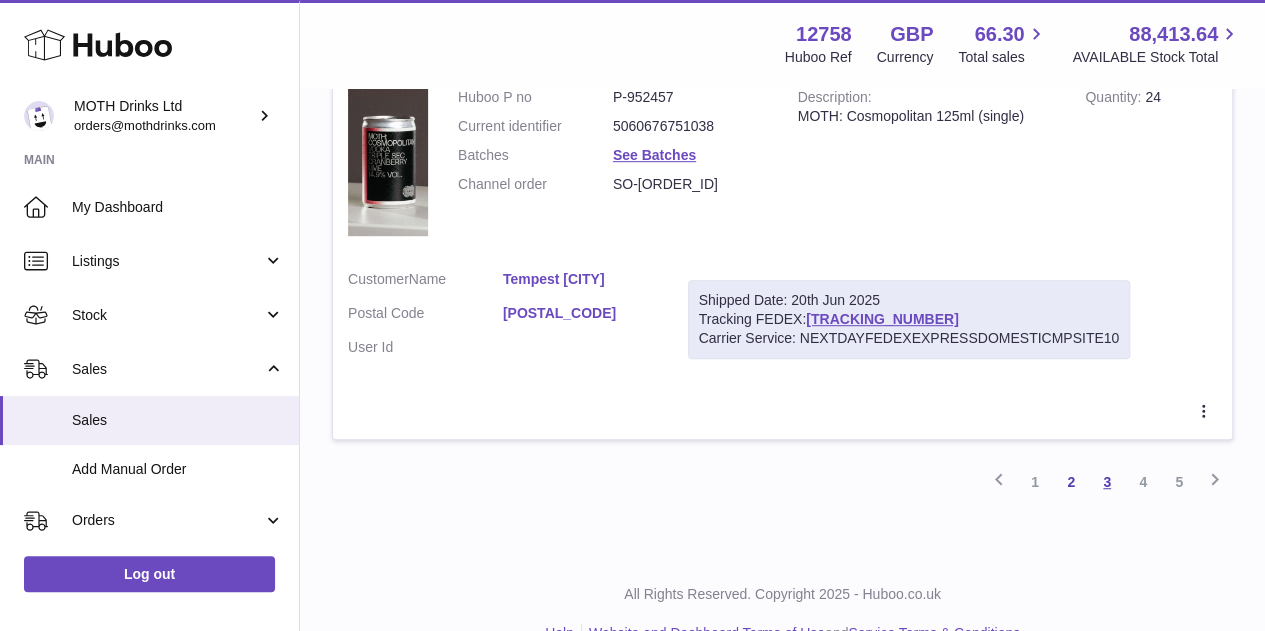 click on "3" at bounding box center [1107, 482] 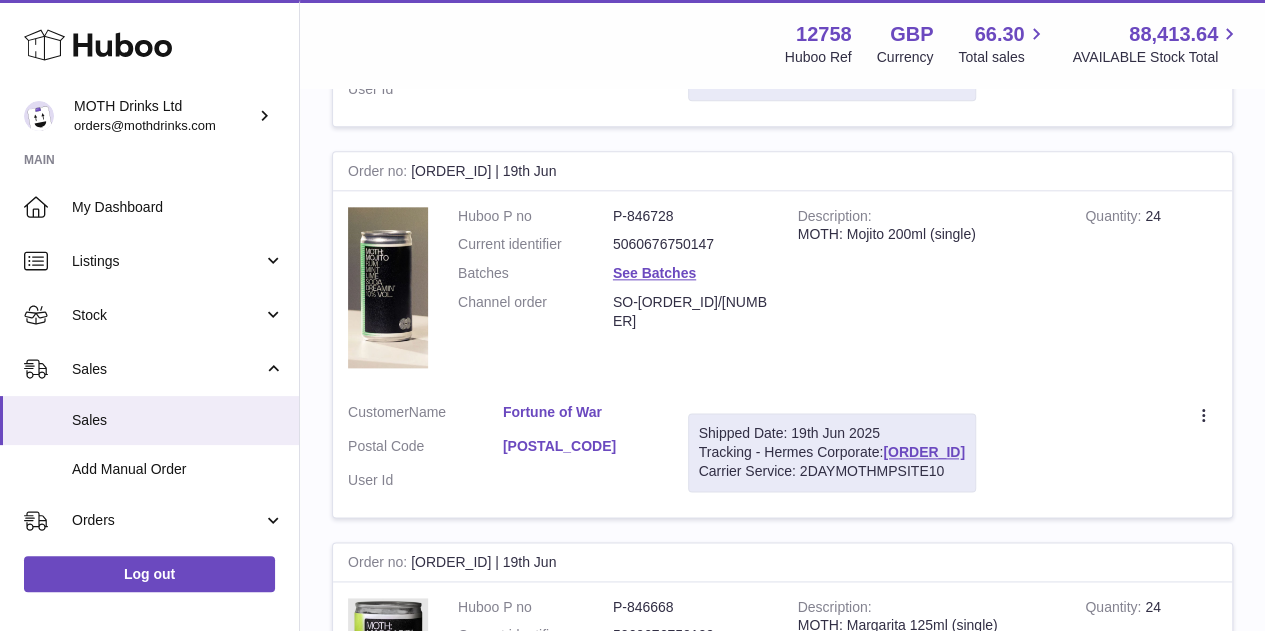 scroll, scrollTop: 1042, scrollLeft: 0, axis: vertical 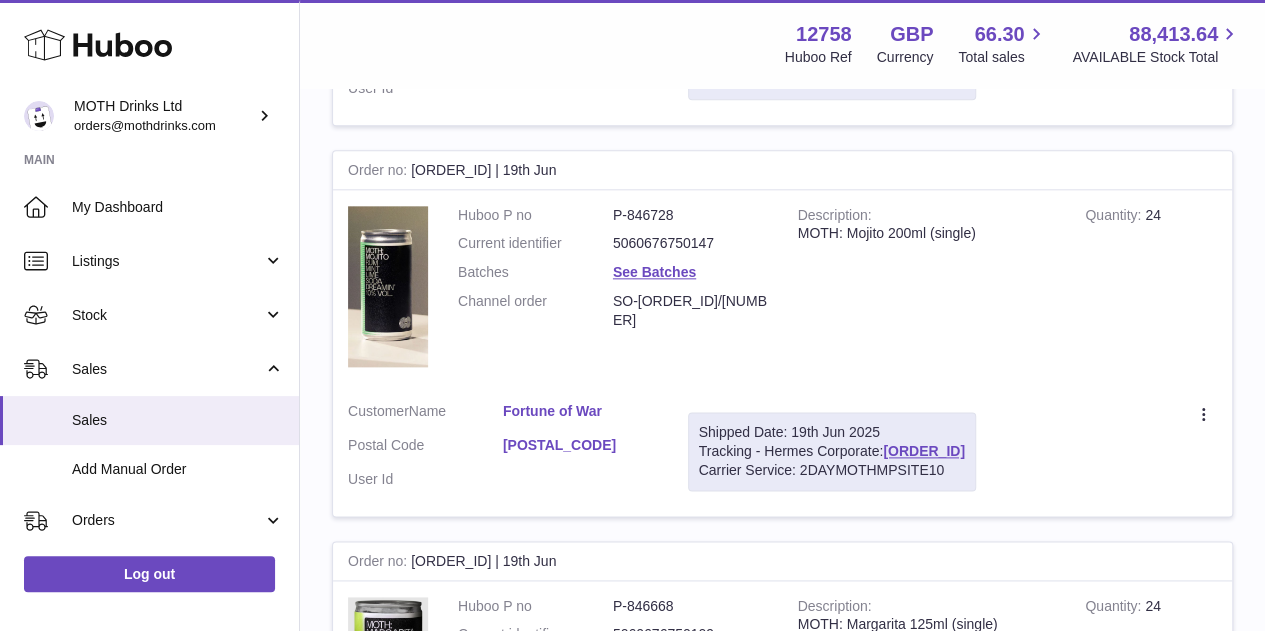 click on "Description
MOTH: Mojito 200ml (single)" at bounding box center [927, 289] 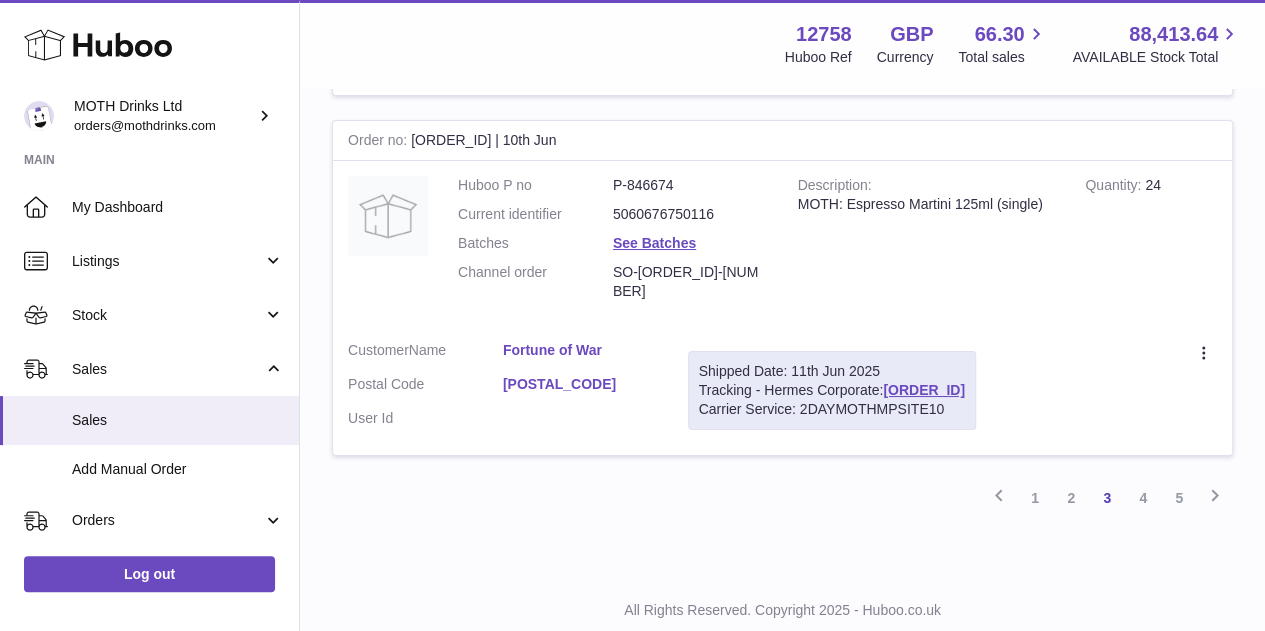 scroll, scrollTop: 3670, scrollLeft: 0, axis: vertical 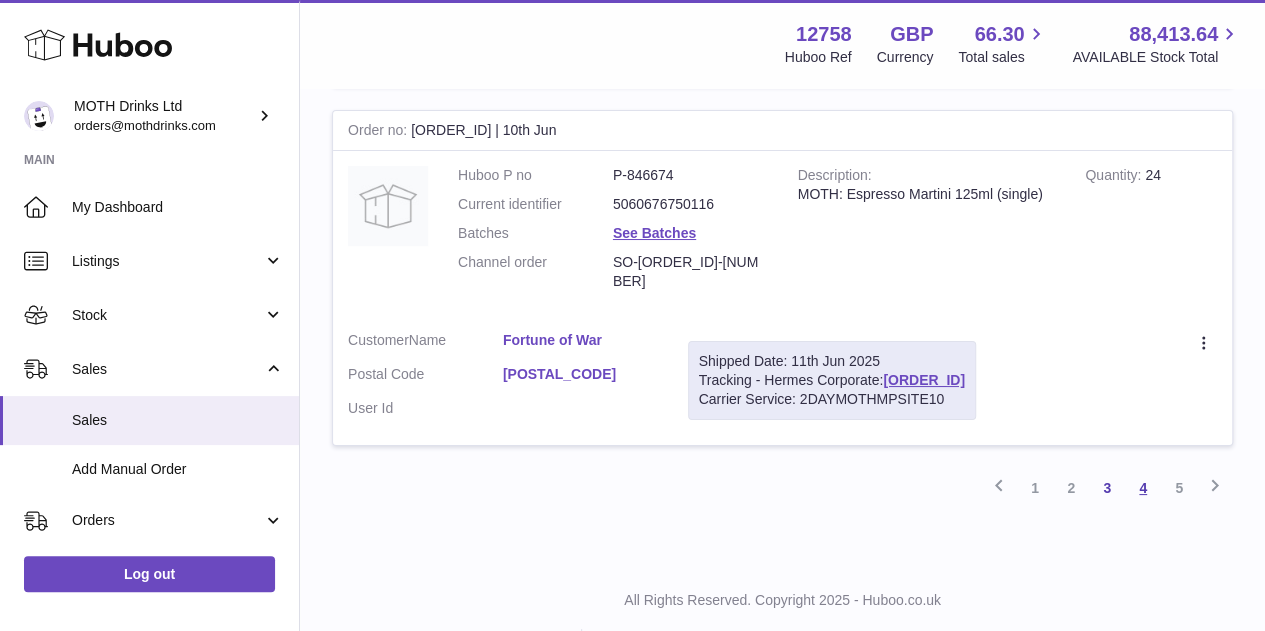 click on "4" at bounding box center [1143, 488] 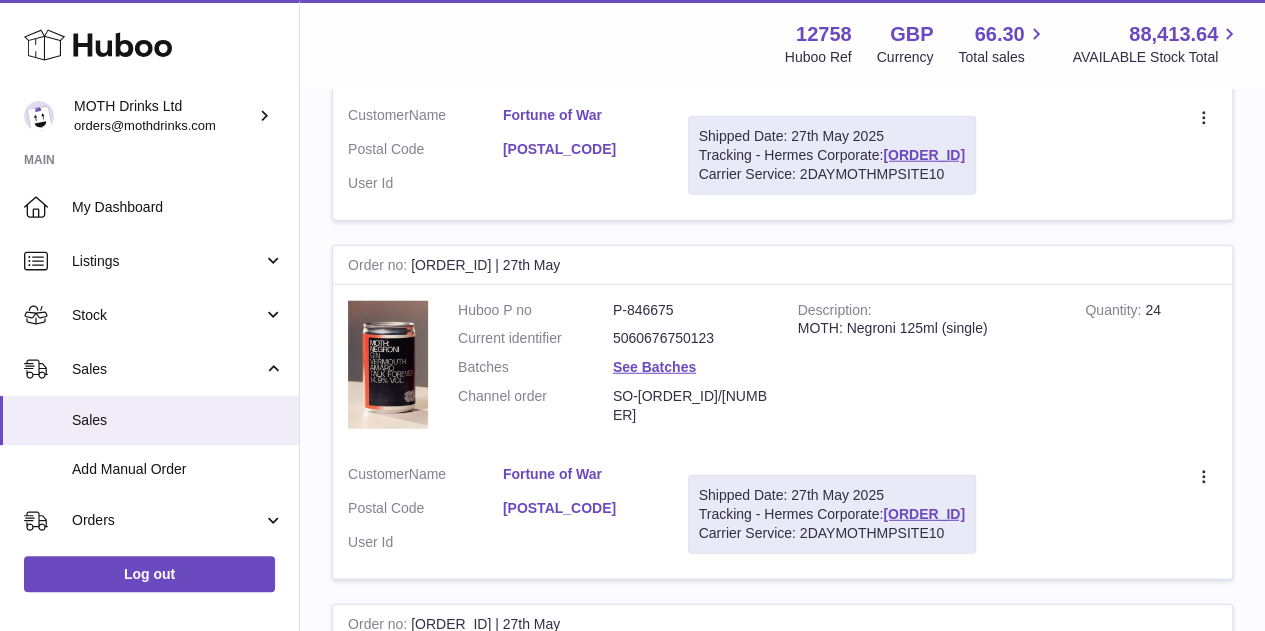 scroll, scrollTop: 2567, scrollLeft: 0, axis: vertical 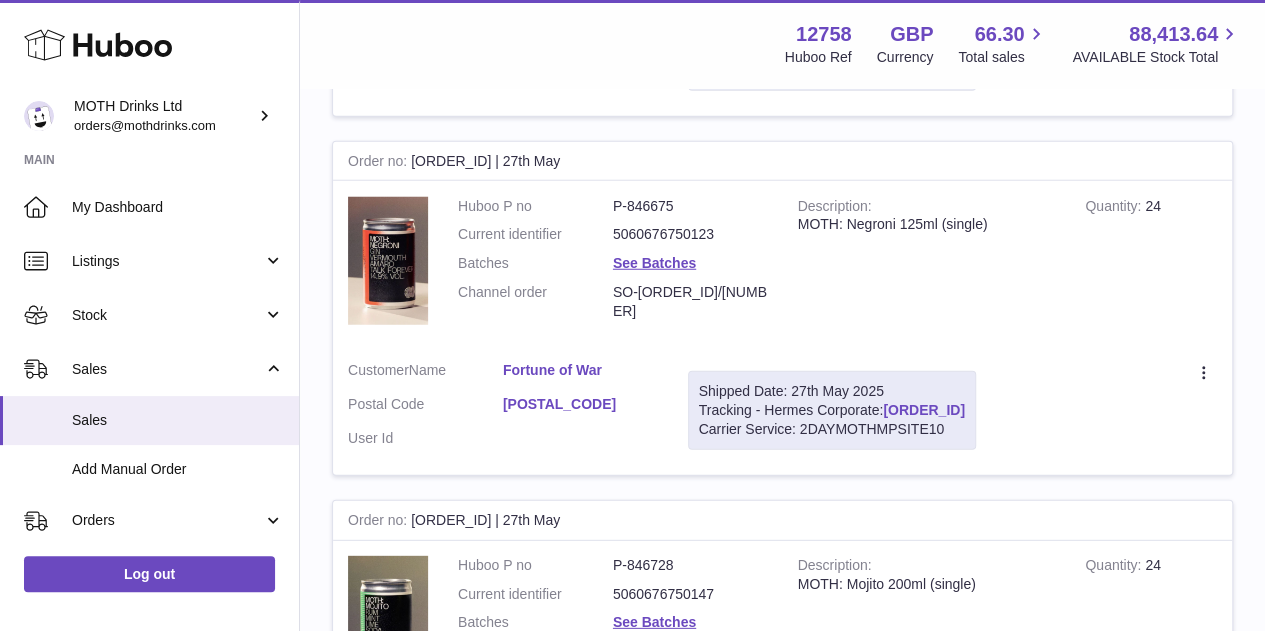 click on "[ORDER_ID]" at bounding box center (924, 410) 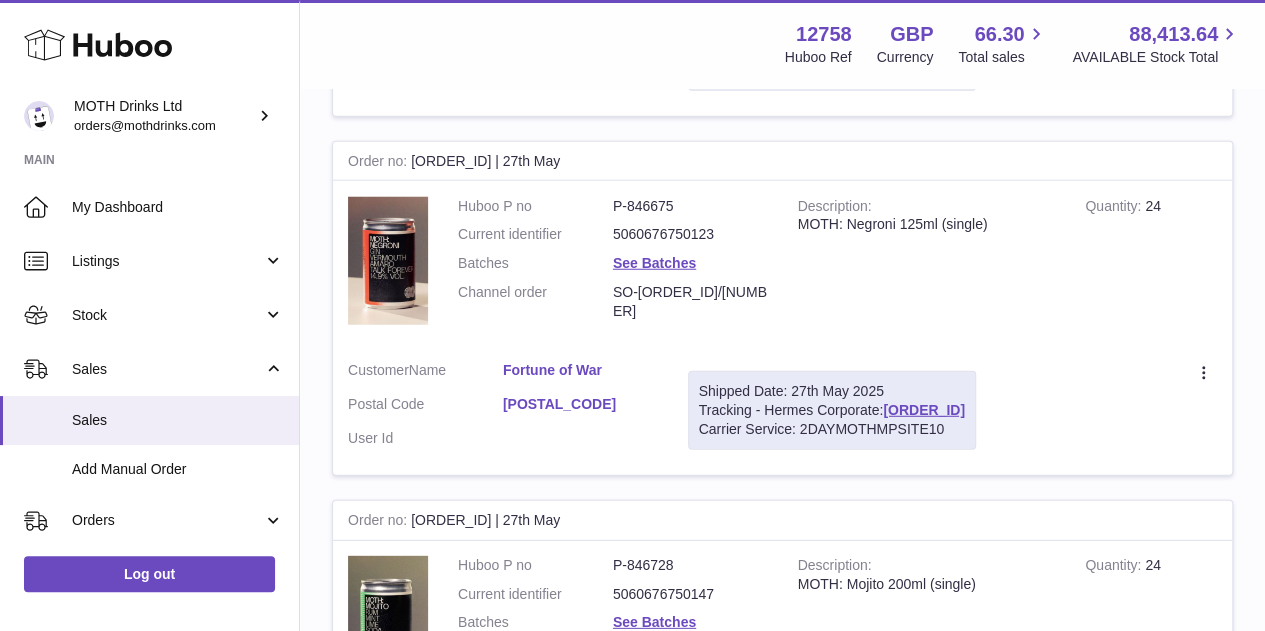 drag, startPoint x: 608, startPoint y: 278, endPoint x: 698, endPoint y: 267, distance: 90.66973 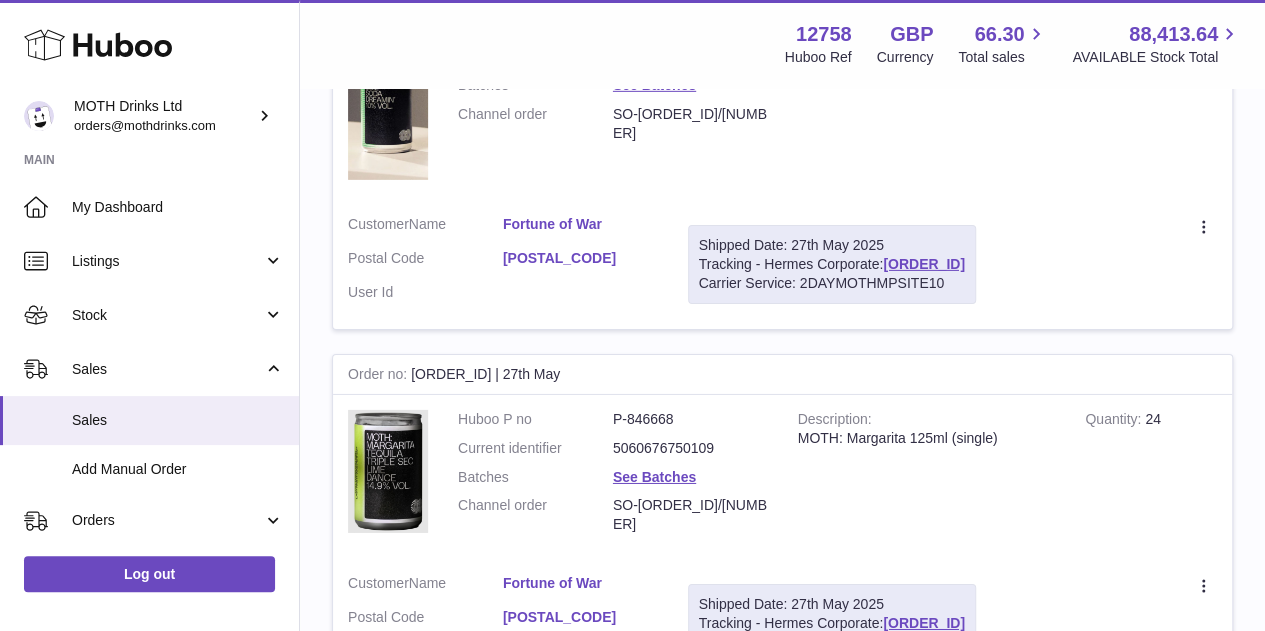 scroll, scrollTop: 3693, scrollLeft: 0, axis: vertical 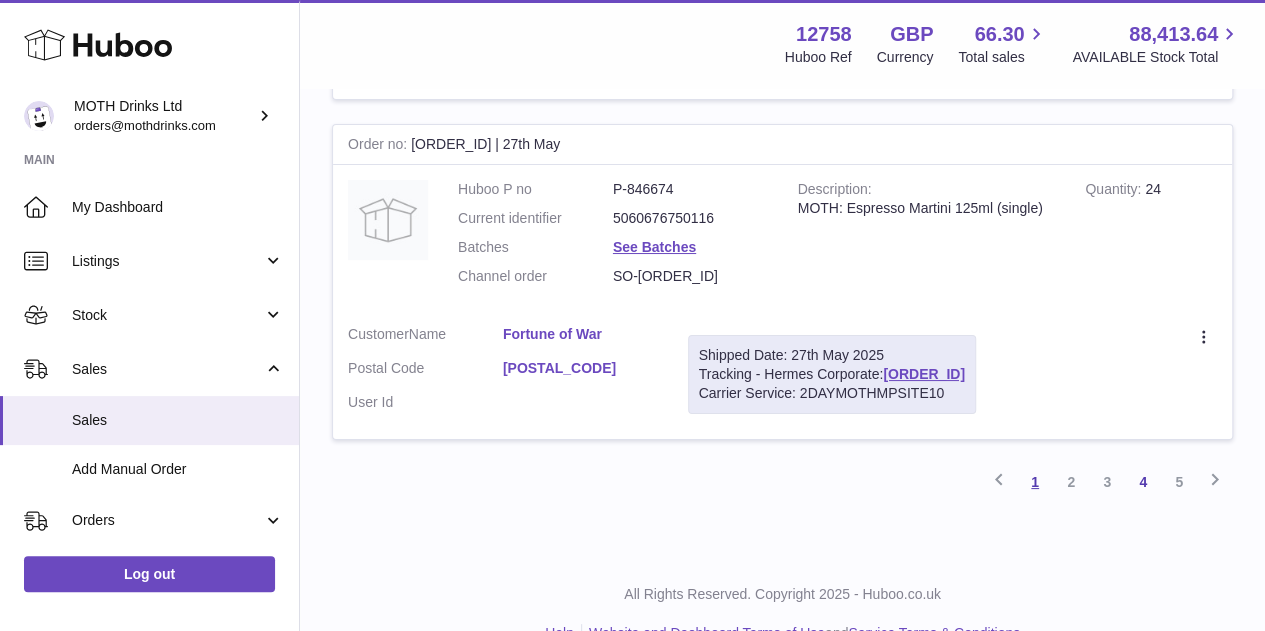 click on "1" at bounding box center (1035, 482) 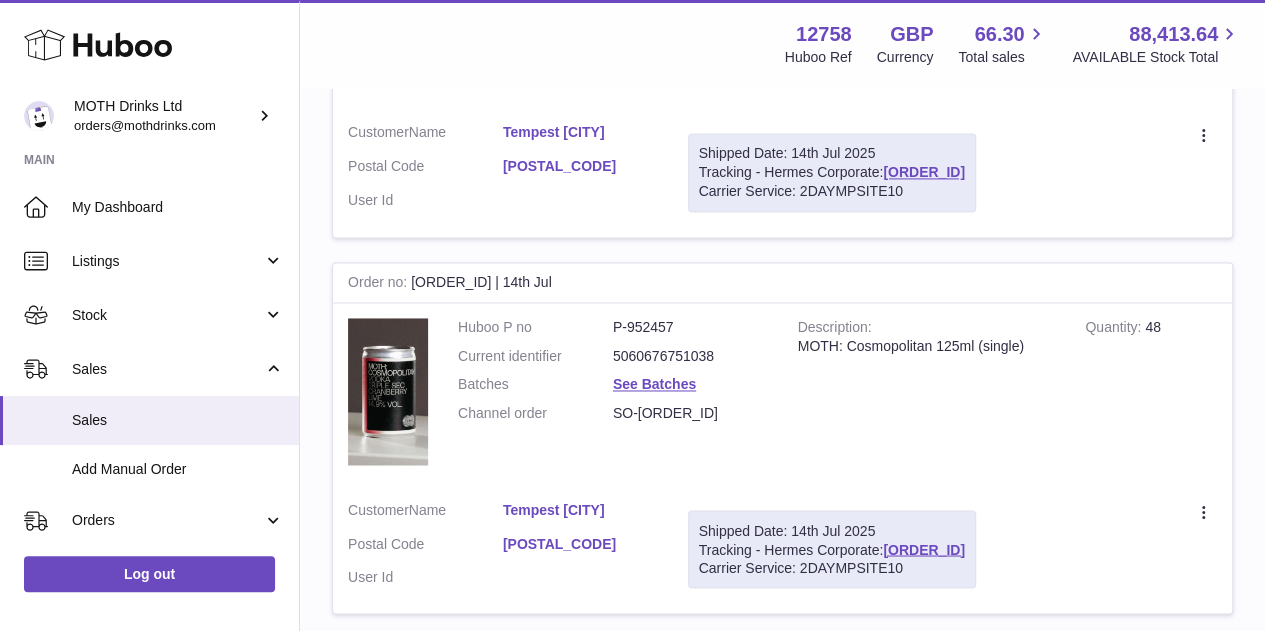 scroll, scrollTop: 1418, scrollLeft: 0, axis: vertical 